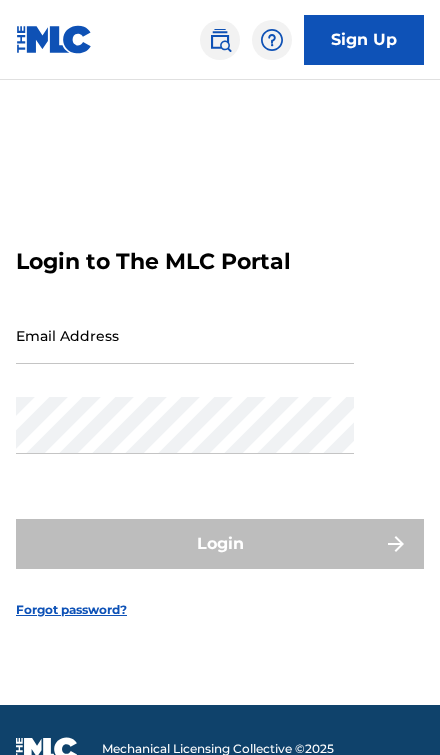 scroll, scrollTop: 0, scrollLeft: 0, axis: both 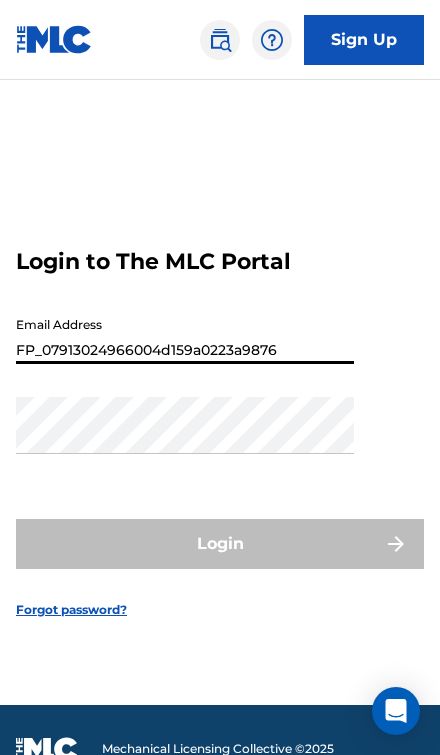 click on "Login" at bounding box center [220, 544] 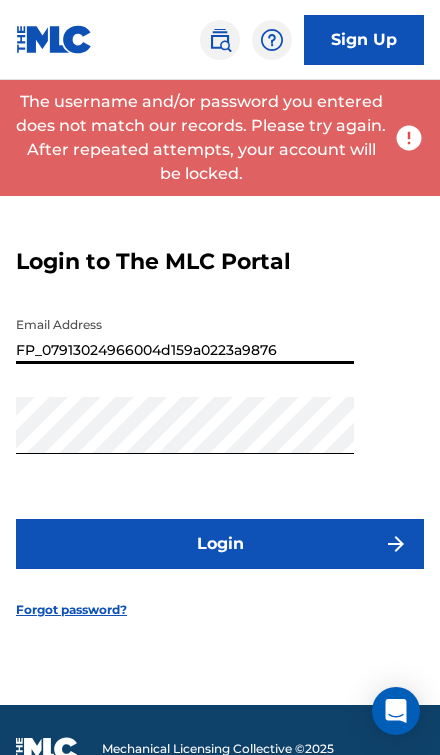 click on "FP_07913024966004d159a0223a9876" at bounding box center [185, 335] 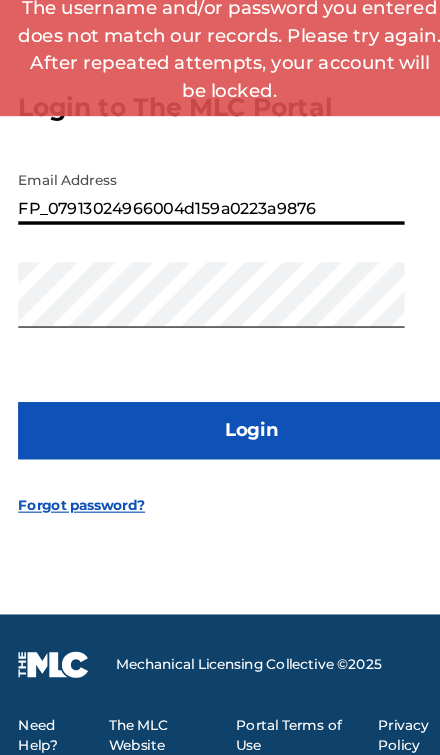 scroll, scrollTop: 74, scrollLeft: 0, axis: vertical 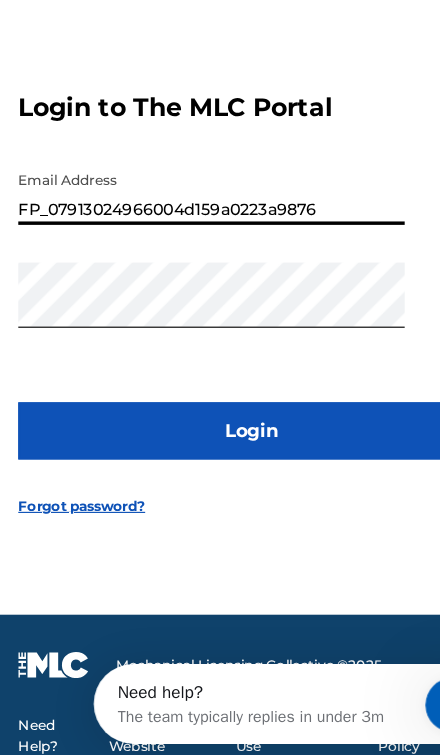 type on "[EMAIL_ADDRESS][DOMAIN_NAME]" 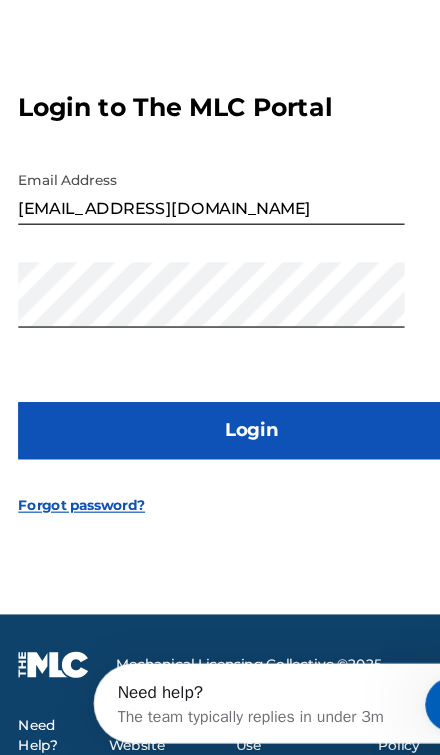 click on "Login" at bounding box center (220, 471) 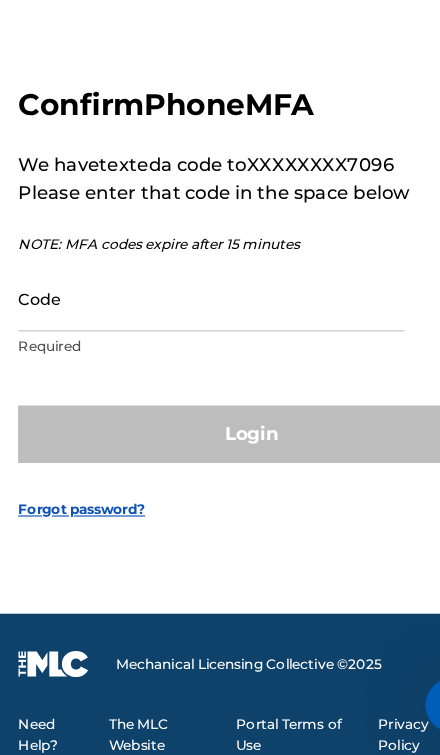 click on "Code" at bounding box center [185, 355] 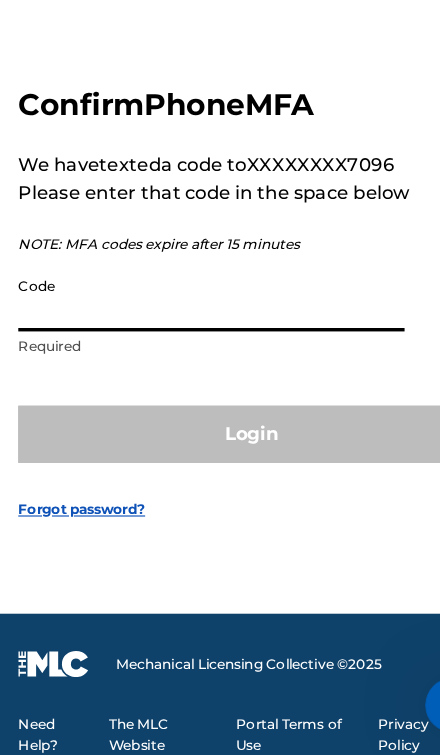 scroll, scrollTop: 73, scrollLeft: 0, axis: vertical 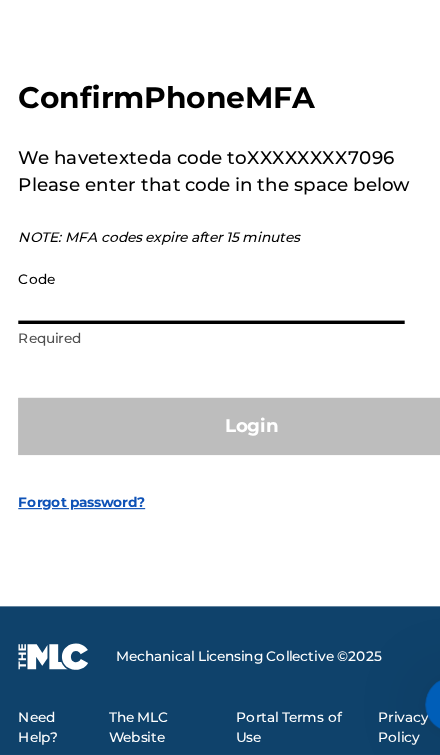 click on "Code" at bounding box center (185, 349) 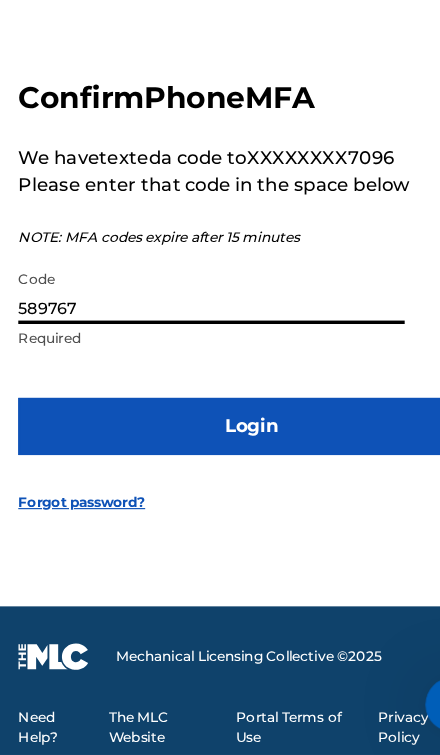 type on "589767" 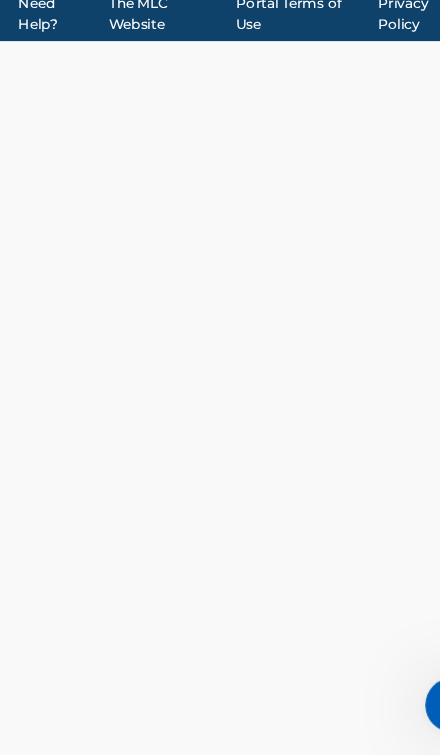 scroll, scrollTop: 0, scrollLeft: 0, axis: both 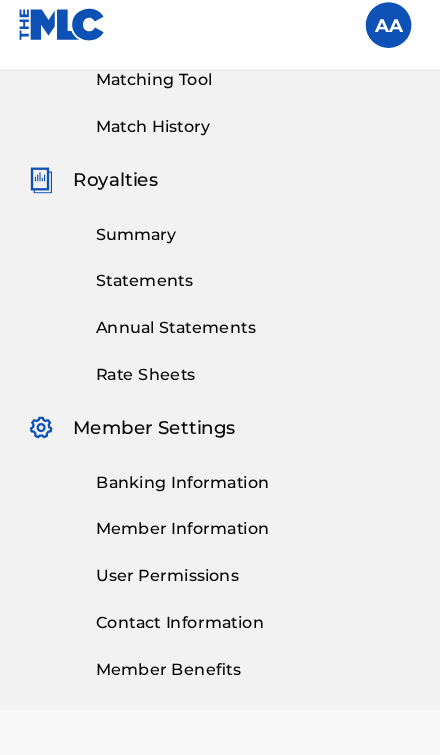 click on "Member Information" at bounding box center (250, 481) 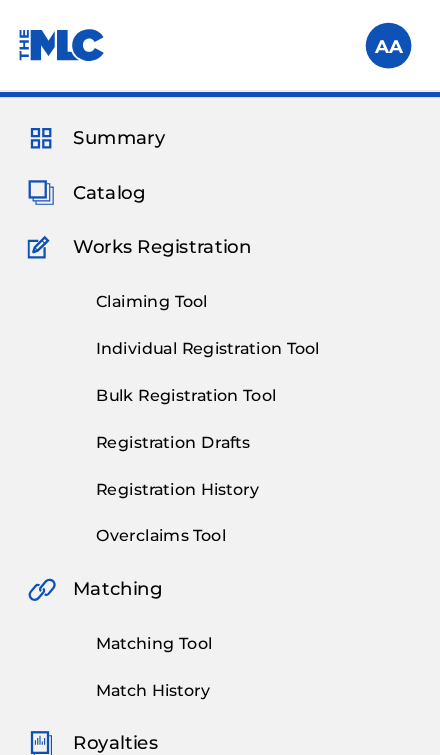 scroll, scrollTop: 50, scrollLeft: 0, axis: vertical 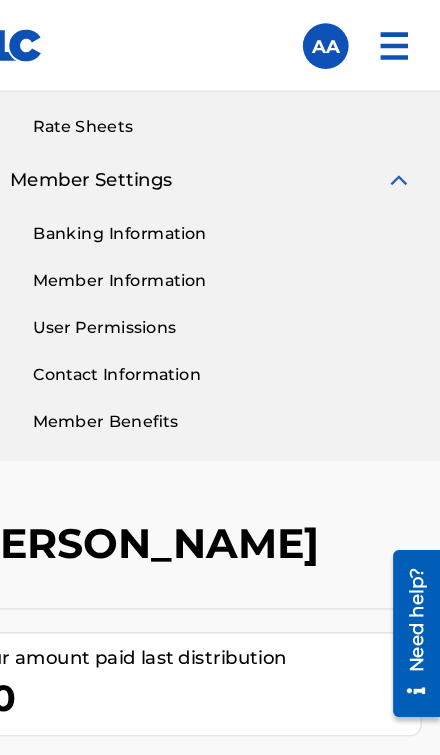 click at bounding box center [400, 40] 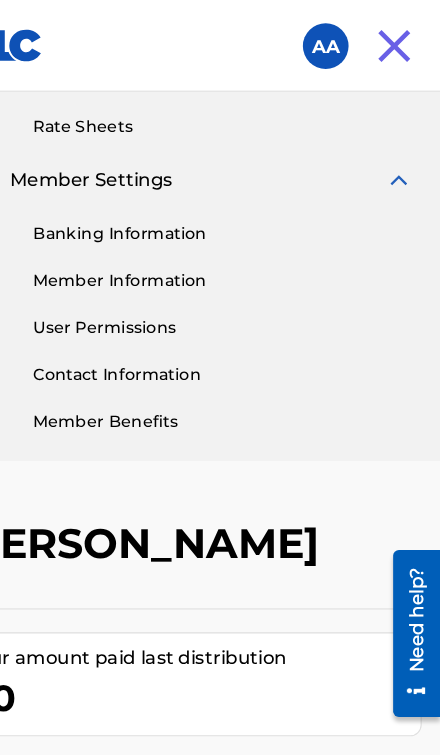 scroll, scrollTop: 761, scrollLeft: 0, axis: vertical 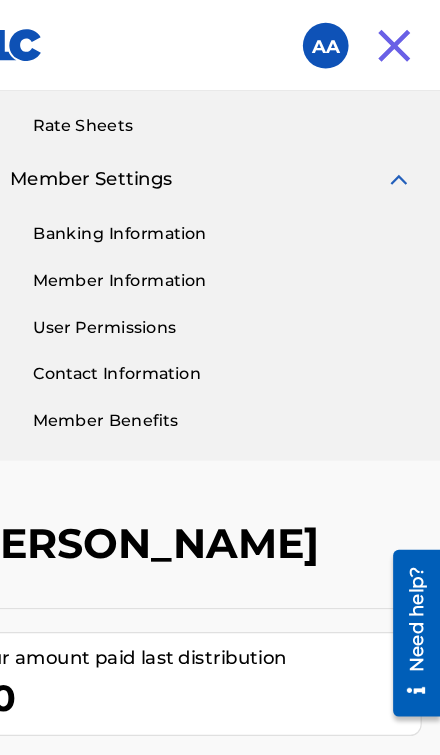 click at bounding box center [400, 40] 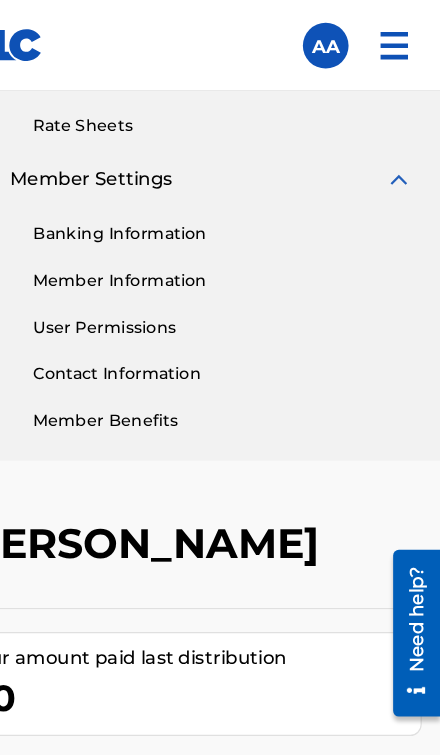 click at bounding box center [400, 40] 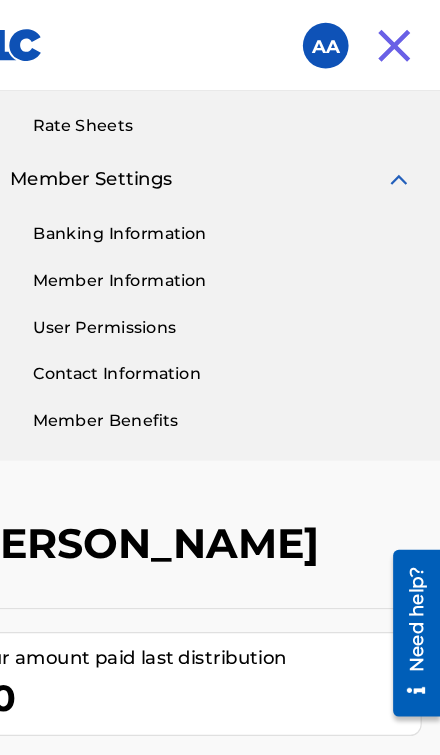 click at bounding box center [340, 40] 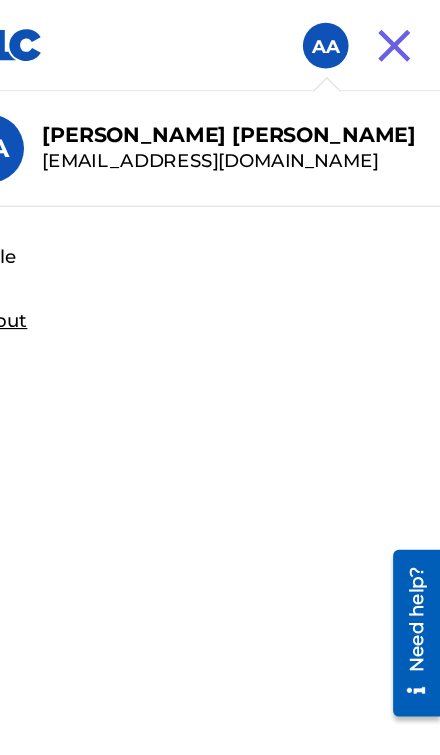 scroll, scrollTop: 761, scrollLeft: 0, axis: vertical 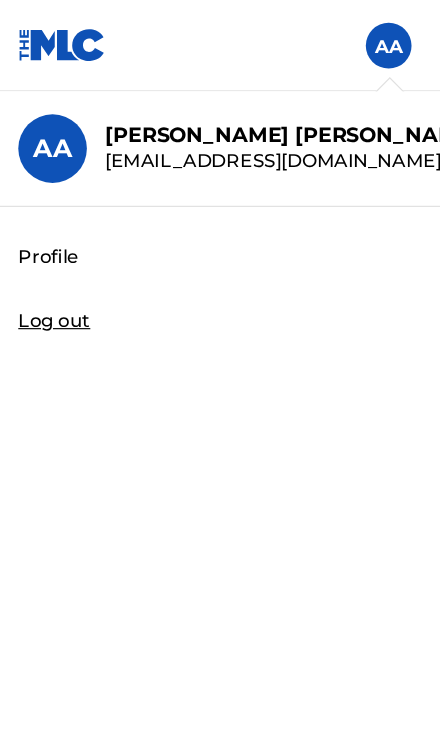 click on "Profile" at bounding box center (42, 225) 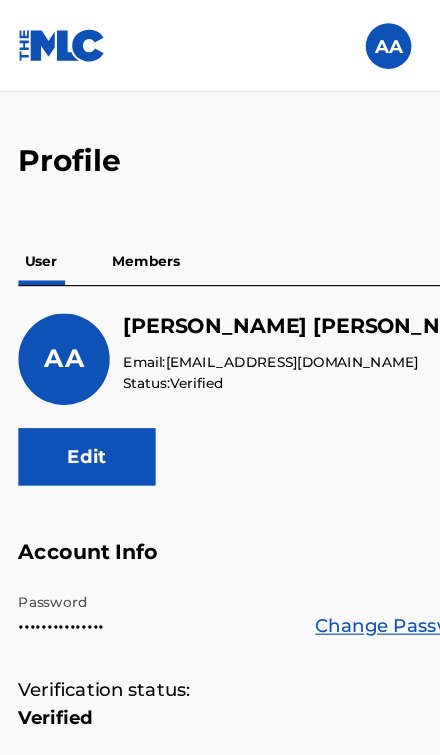 scroll, scrollTop: 0, scrollLeft: 0, axis: both 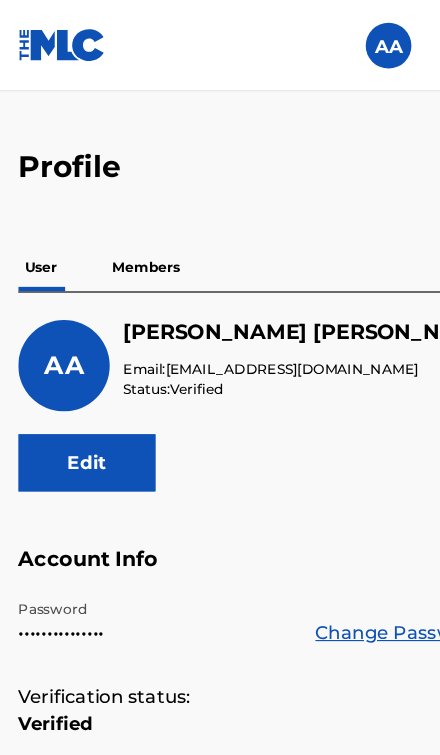 click on "Members" at bounding box center [127, 234] 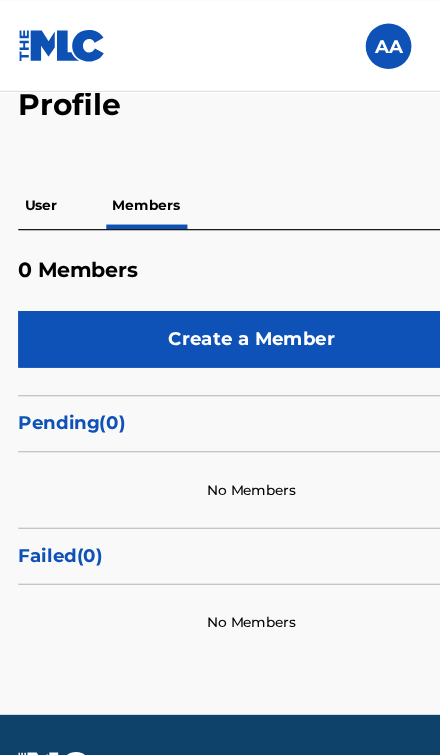 scroll, scrollTop: 0, scrollLeft: 0, axis: both 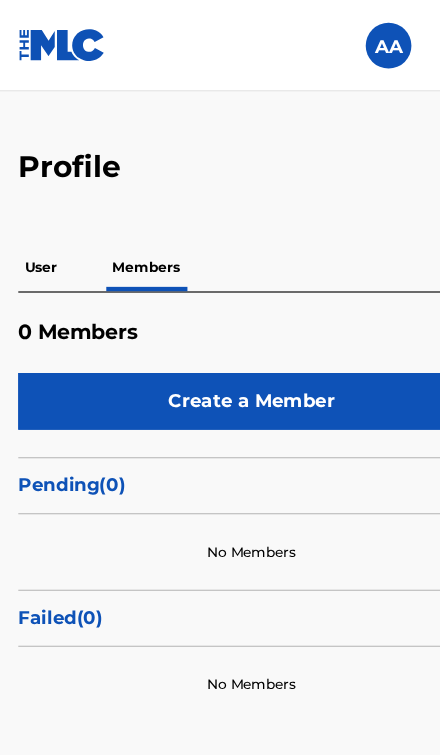 click at bounding box center [340, 40] 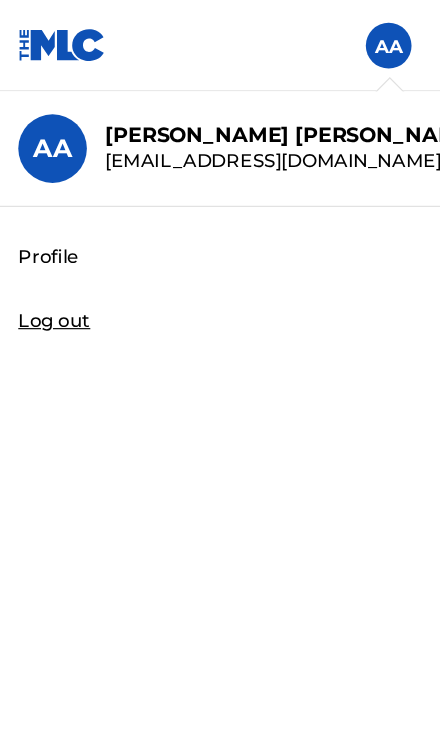 click on "Profile" at bounding box center [42, 225] 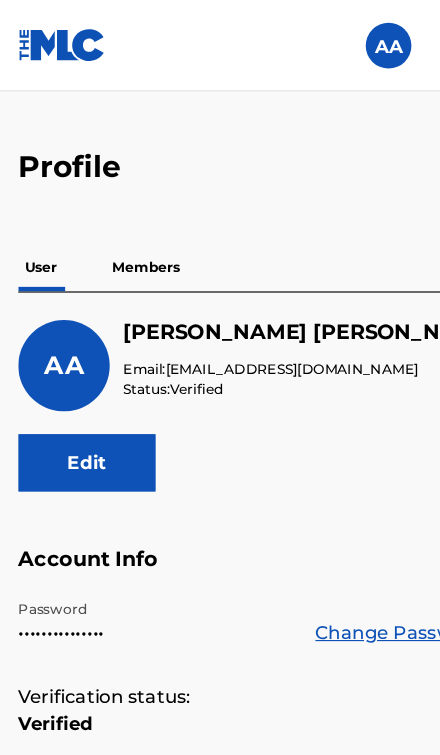 click at bounding box center [54, 39] 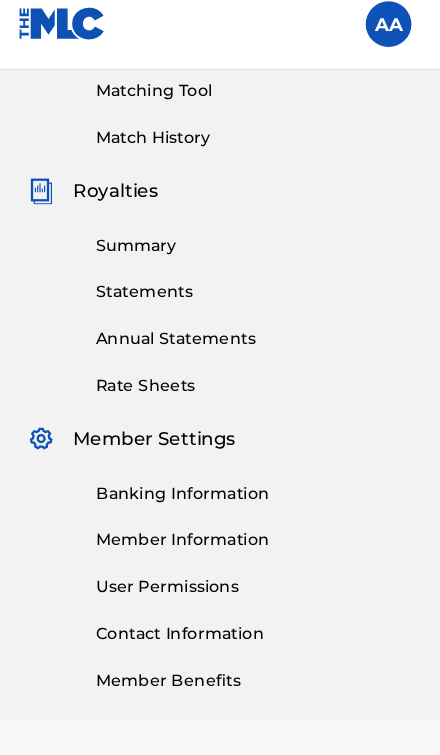 scroll, scrollTop: 516, scrollLeft: 0, axis: vertical 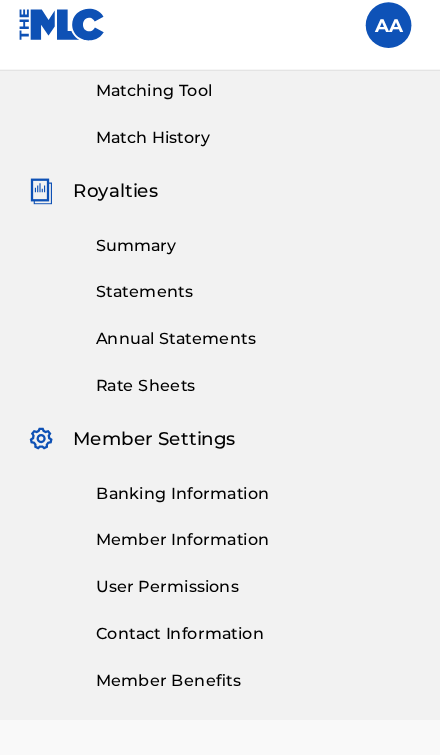 click on "Member Information" at bounding box center [250, 490] 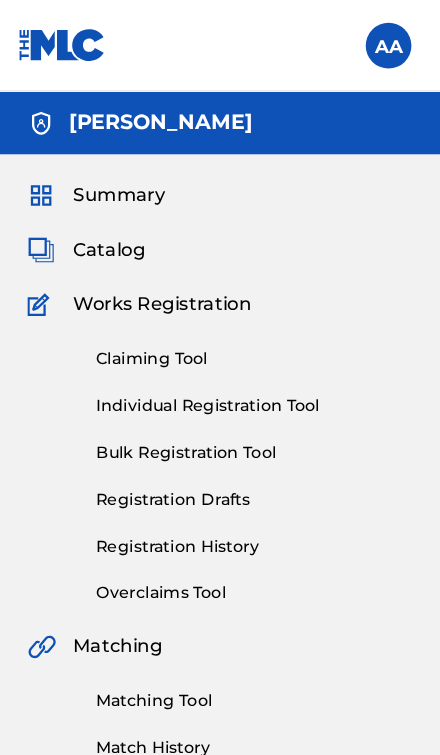 click on "Summary" at bounding box center (104, 171) 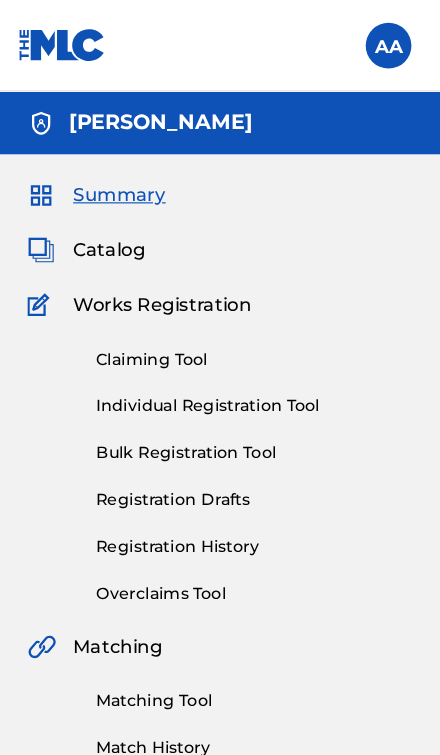 click on "Summary" at bounding box center [104, 171] 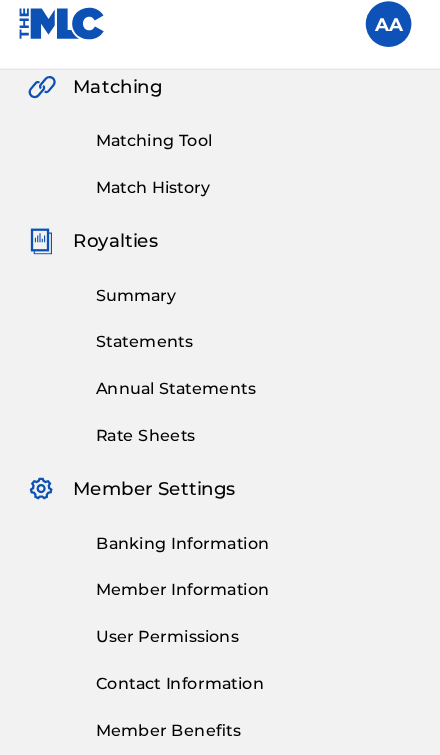 scroll, scrollTop: 471, scrollLeft: 0, axis: vertical 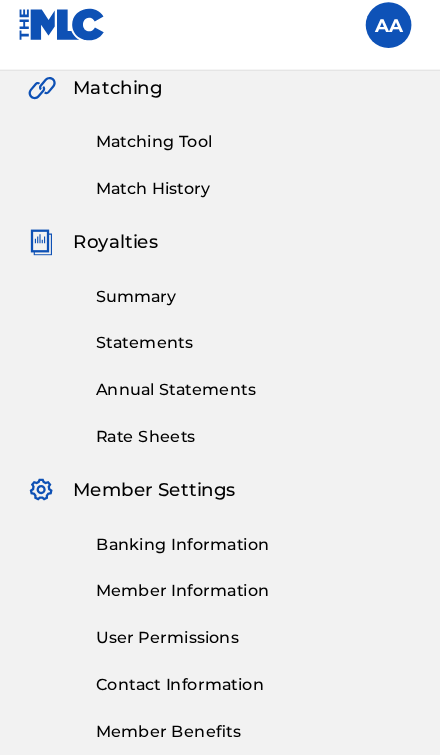 click on "Royalties" at bounding box center (220, 230) 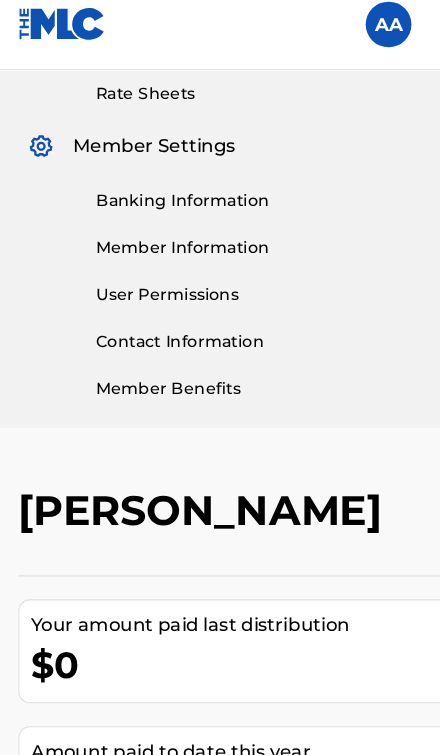 scroll, scrollTop: 772, scrollLeft: 0, axis: vertical 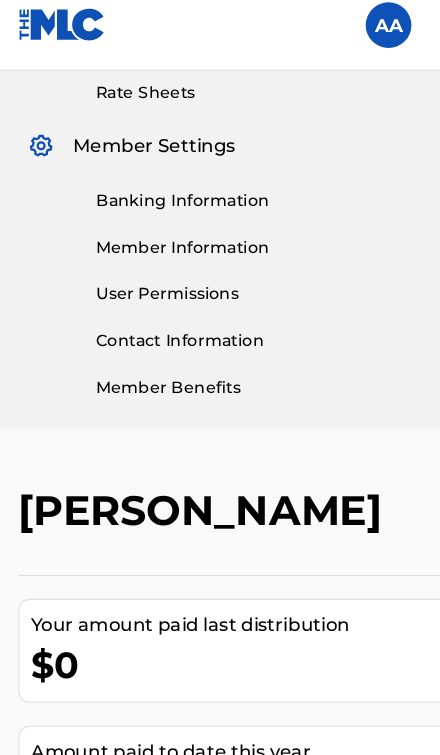 click on "Member Benefits" at bounding box center [250, 357] 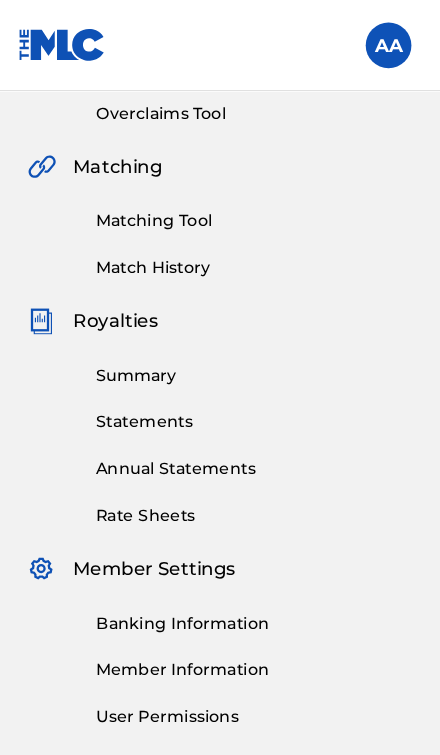 scroll, scrollTop: 419, scrollLeft: 0, axis: vertical 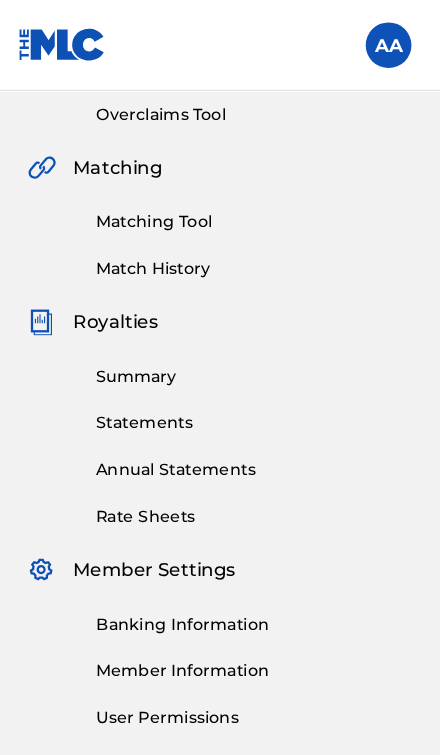 click on "Summary" at bounding box center [250, 329] 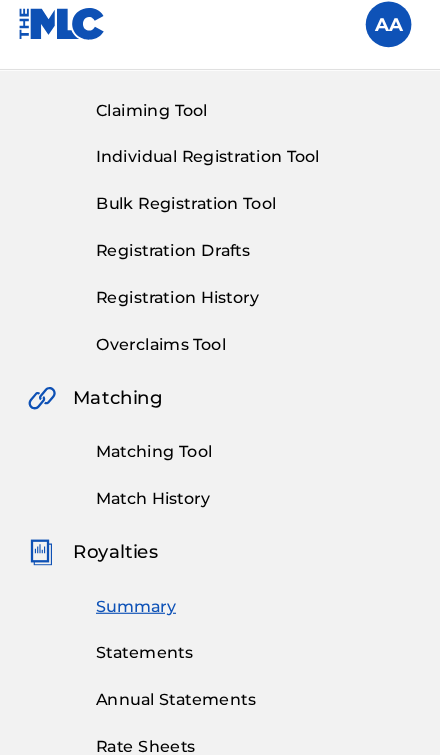 scroll, scrollTop: 200, scrollLeft: 0, axis: vertical 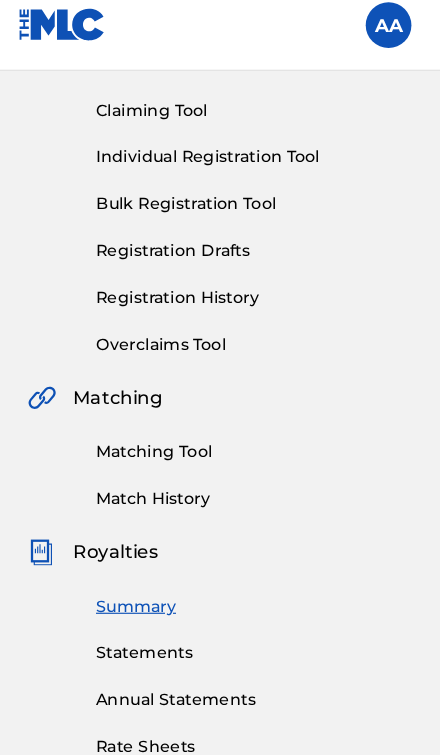 click on "Summary" at bounding box center (250, 548) 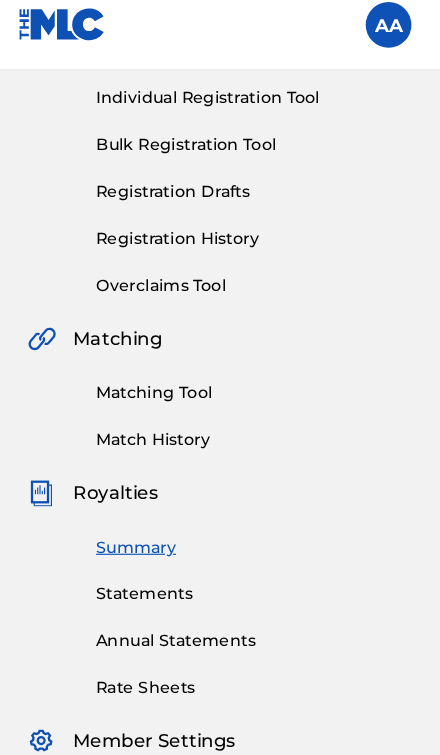 scroll, scrollTop: 256, scrollLeft: 0, axis: vertical 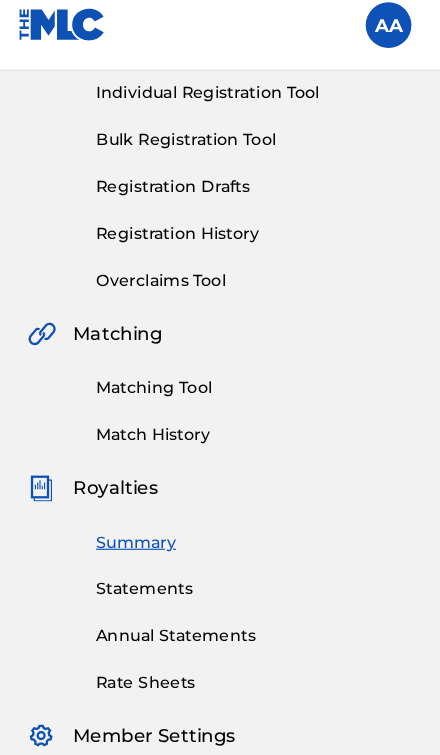 click on "Statements" at bounding box center (250, 533) 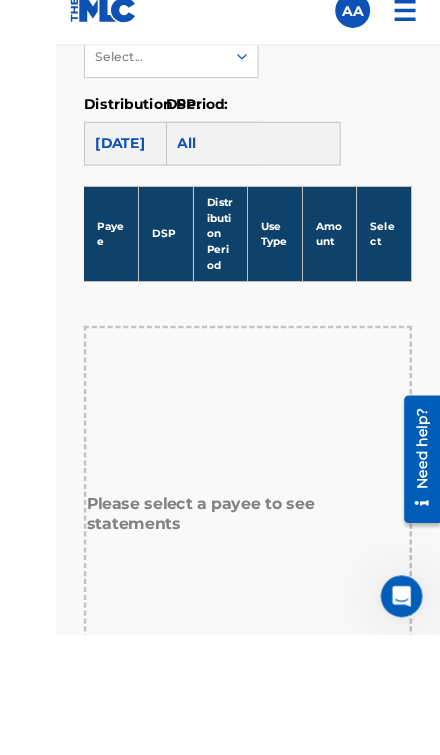 scroll, scrollTop: 1968, scrollLeft: 0, axis: vertical 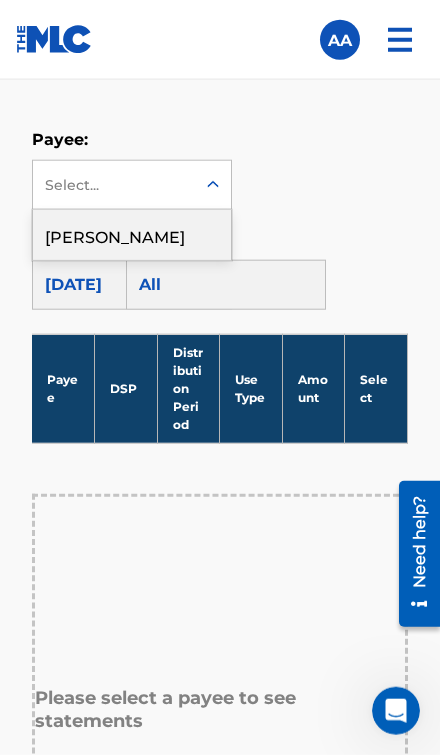 click on "[PERSON_NAME]" at bounding box center (132, 235) 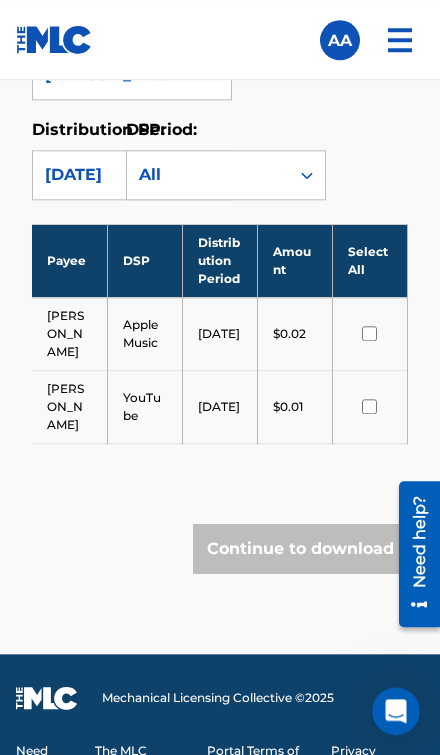 scroll, scrollTop: 1807, scrollLeft: 0, axis: vertical 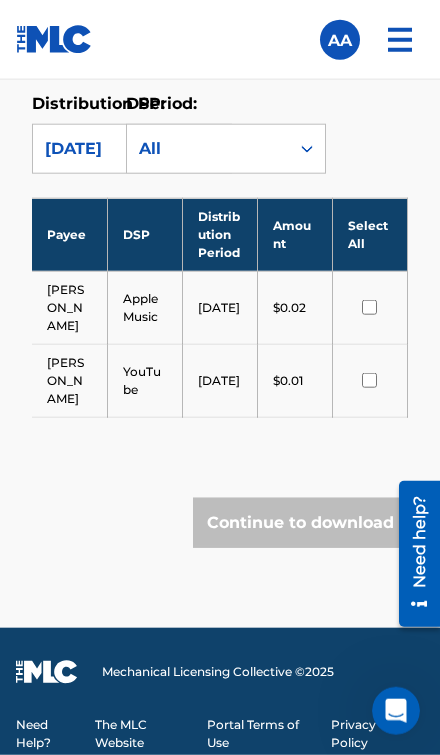 click at bounding box center [370, 307] 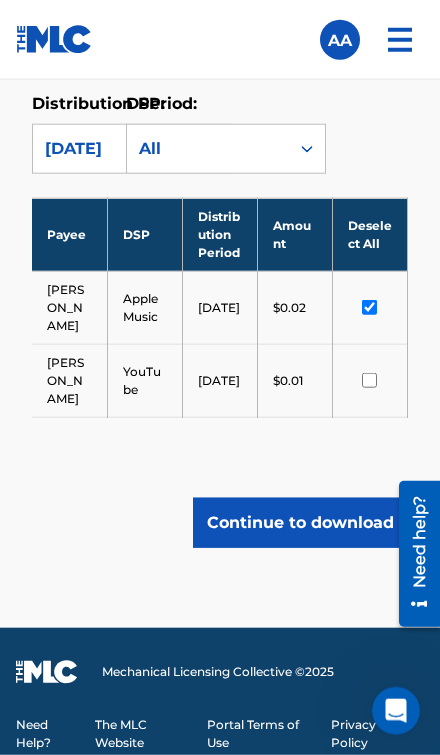 click on "[PERSON_NAME]" at bounding box center (69, 307) 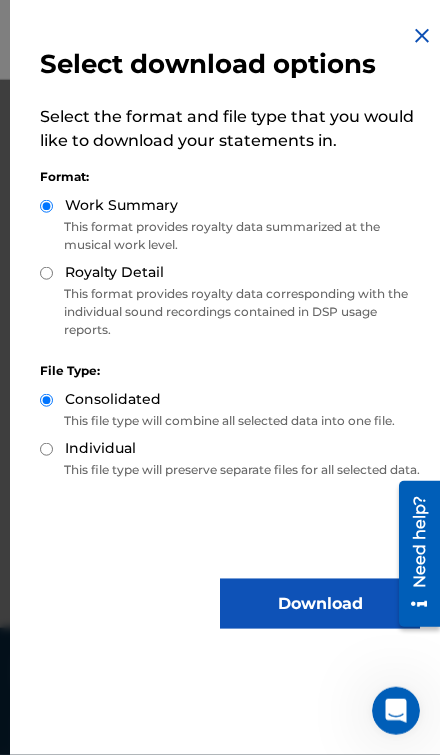 click on "Download" at bounding box center [320, 604] 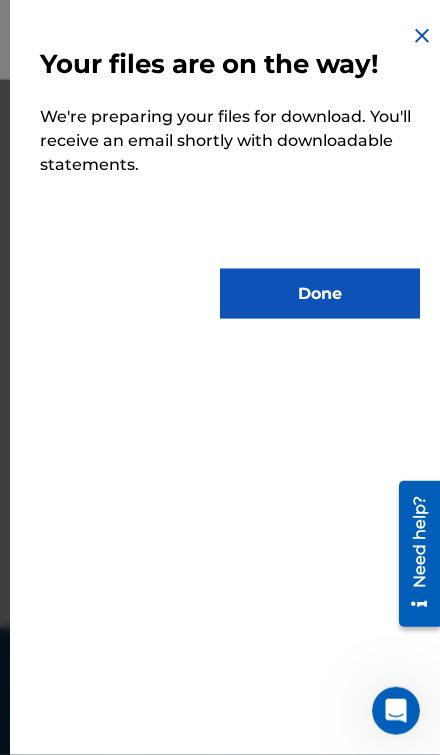 click on "Done" at bounding box center [320, 294] 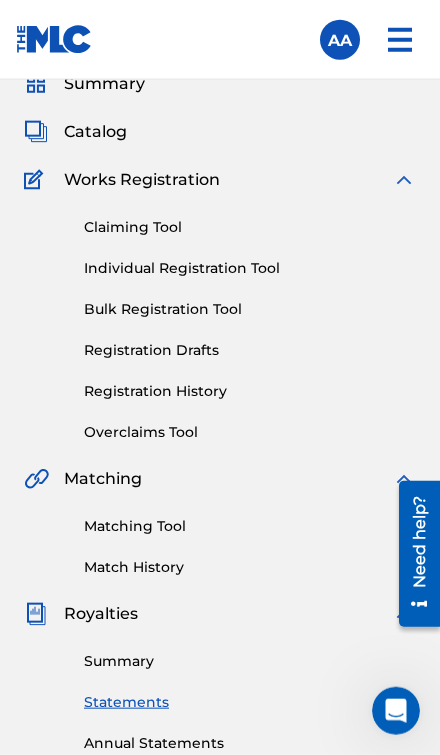 scroll, scrollTop: 40, scrollLeft: 0, axis: vertical 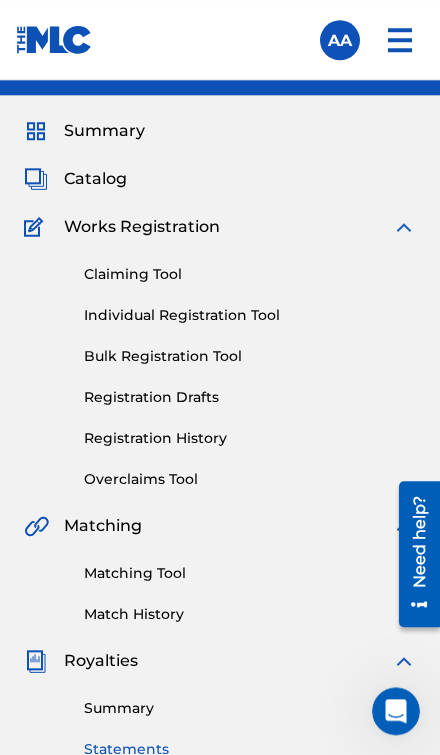 click at bounding box center (400, 40) 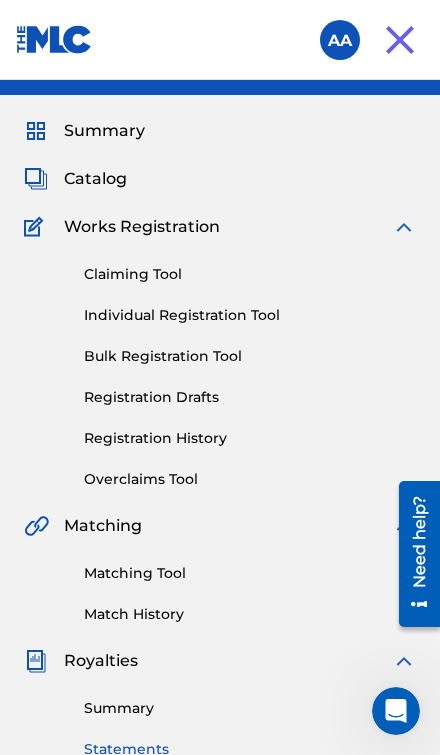 click at bounding box center (340, 40) 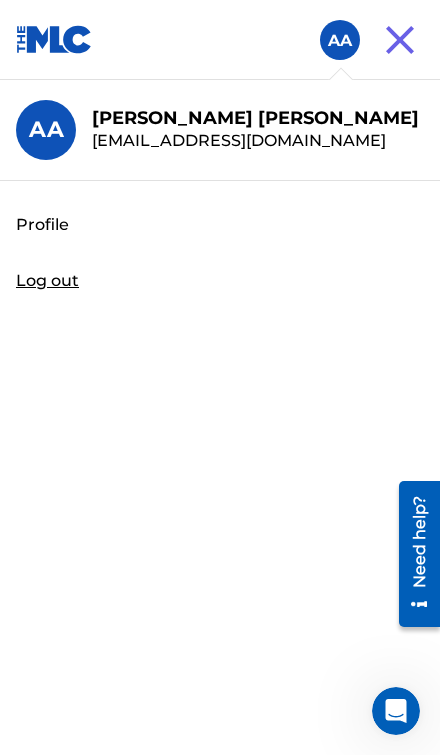 scroll, scrollTop: 40, scrollLeft: 0, axis: vertical 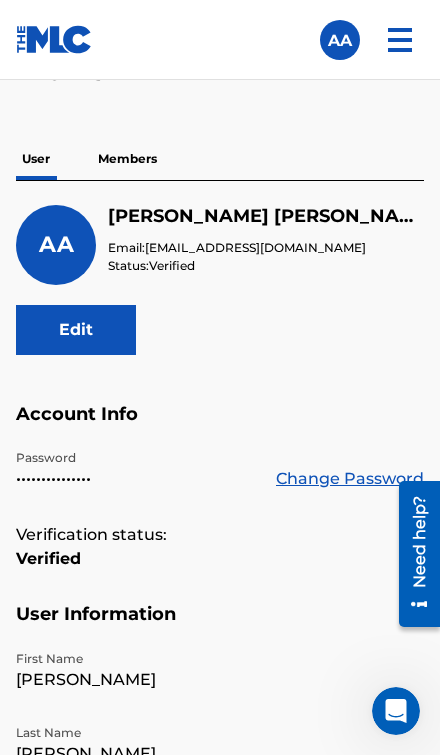 click on "Members" at bounding box center [127, 159] 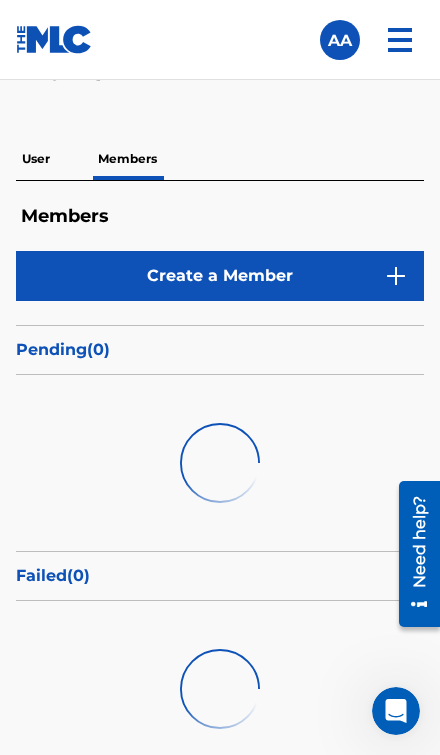 scroll, scrollTop: 0, scrollLeft: 0, axis: both 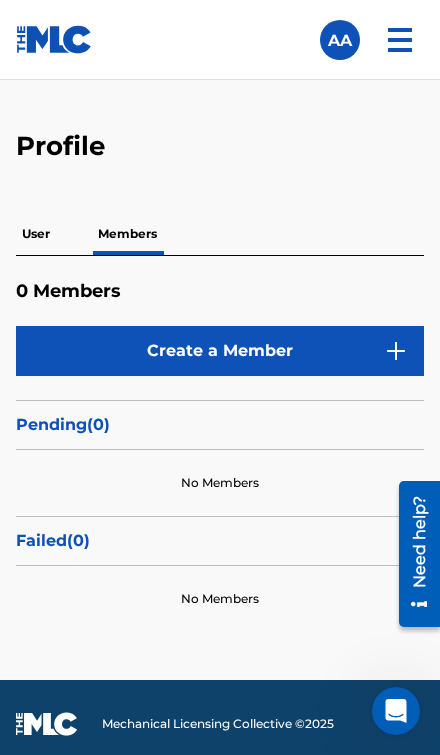 click on "User" at bounding box center [36, 234] 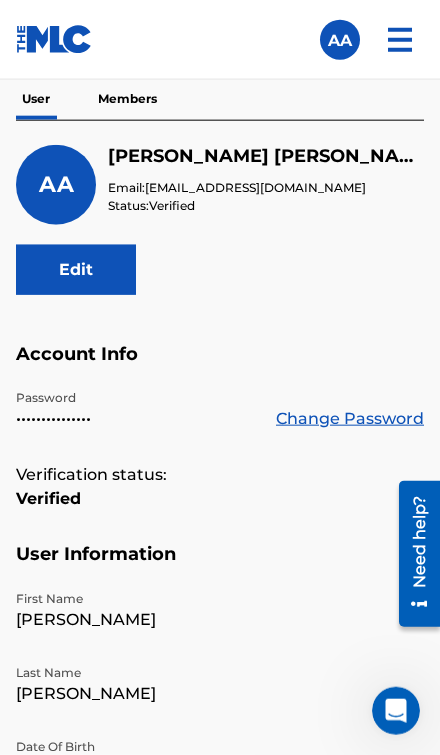 click on "Edit" at bounding box center (76, 270) 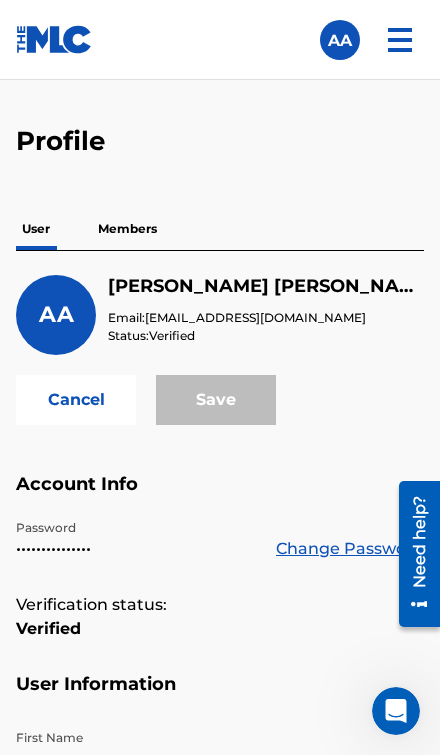 scroll, scrollTop: 0, scrollLeft: 0, axis: both 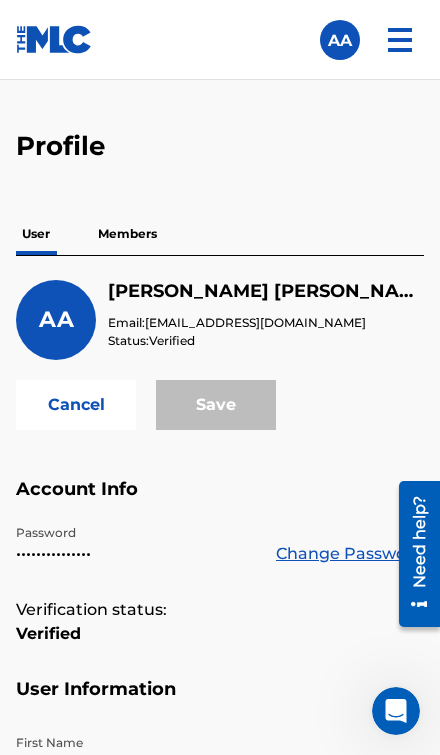 click at bounding box center [340, 40] 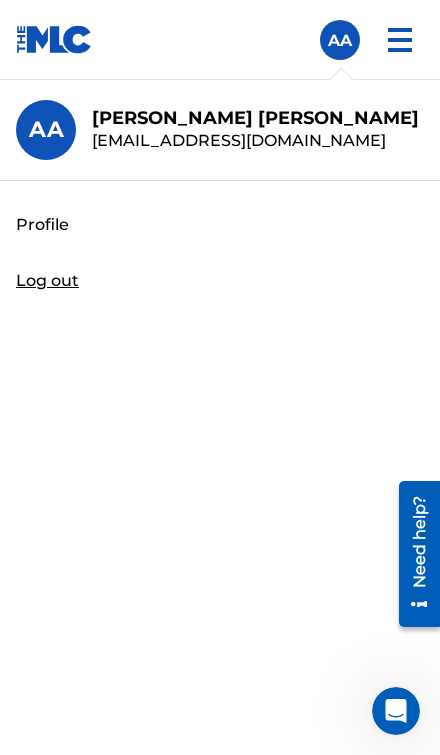 click at bounding box center (400, 40) 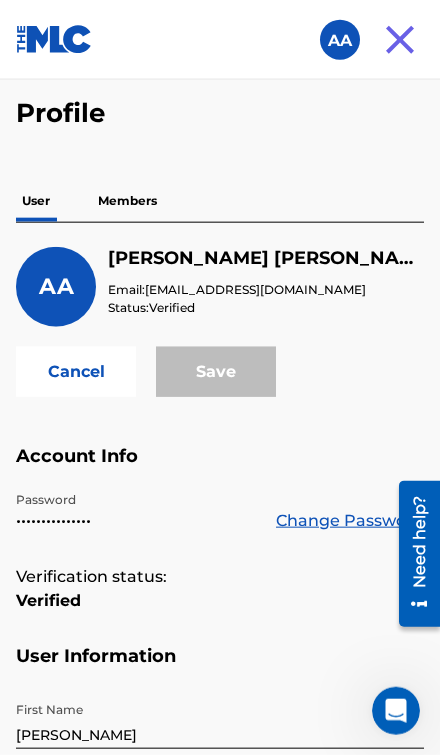 scroll, scrollTop: 0, scrollLeft: 0, axis: both 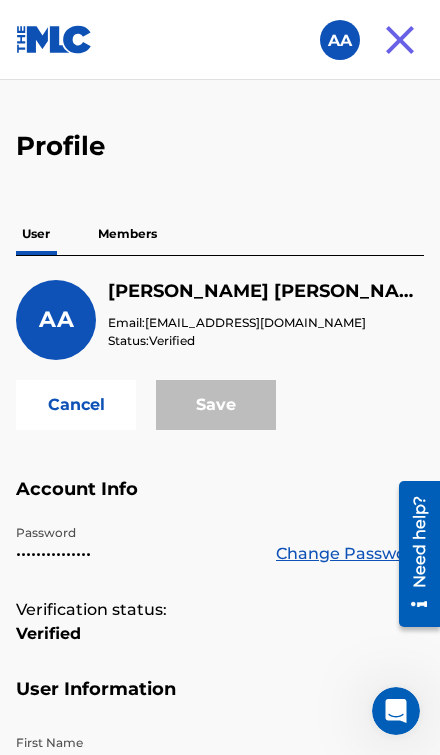 click at bounding box center (54, 39) 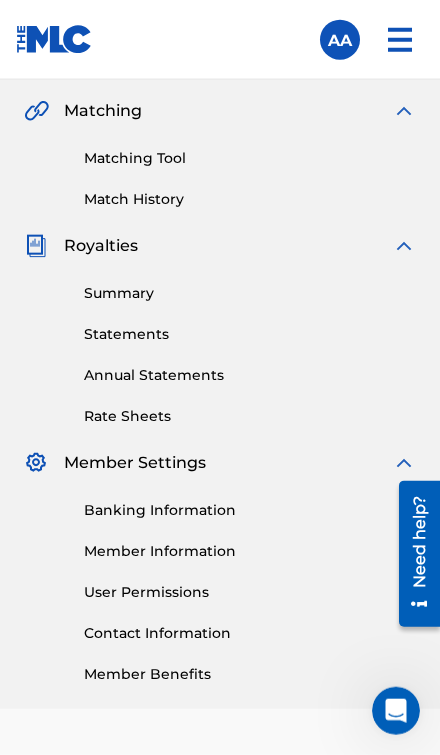 scroll, scrollTop: 456, scrollLeft: 0, axis: vertical 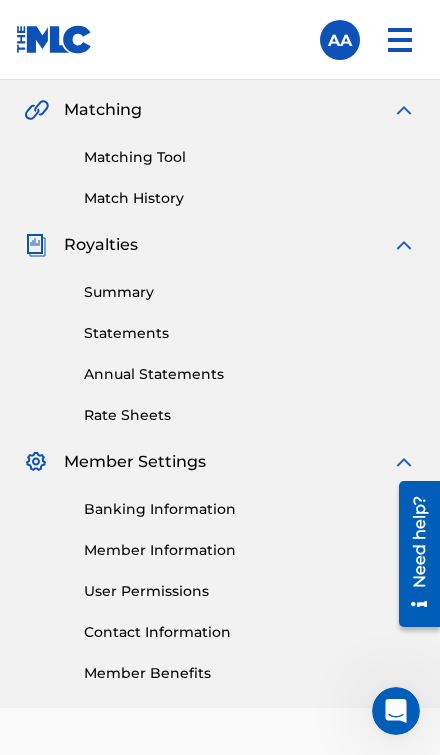 click on "Member Information" at bounding box center [250, 550] 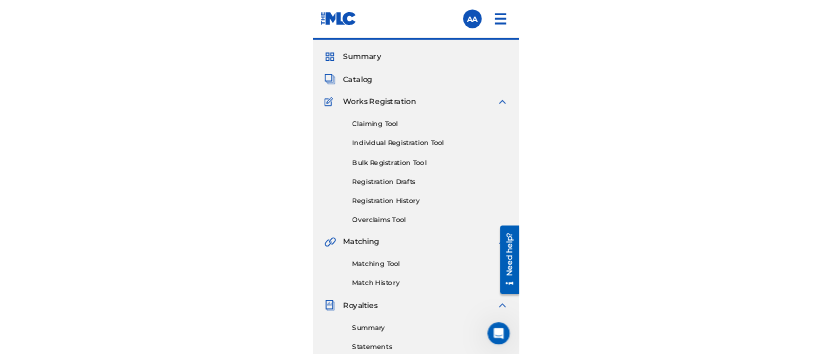 scroll, scrollTop: 50, scrollLeft: 0, axis: vertical 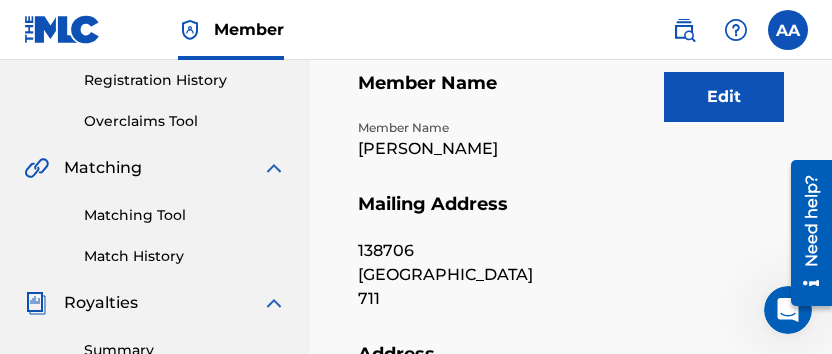 click on "Edit" at bounding box center [724, 97] 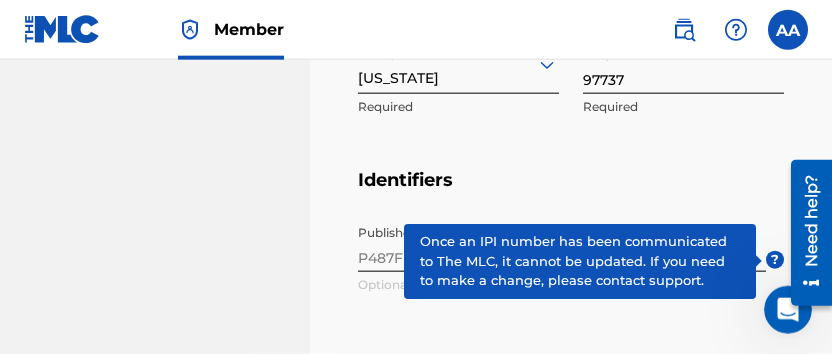 scroll, scrollTop: 1060, scrollLeft: 0, axis: vertical 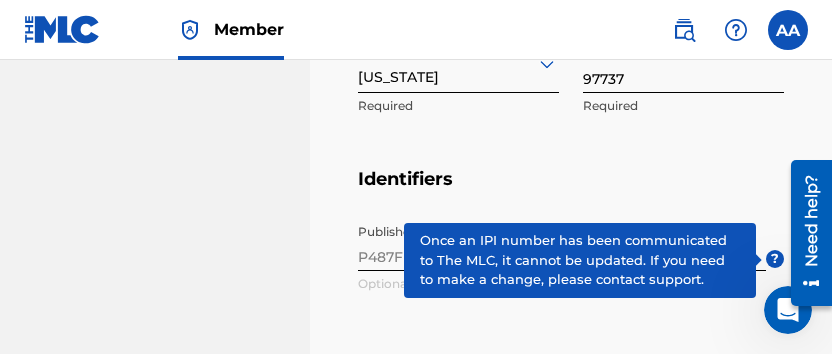click on "?" at bounding box center [775, 259] 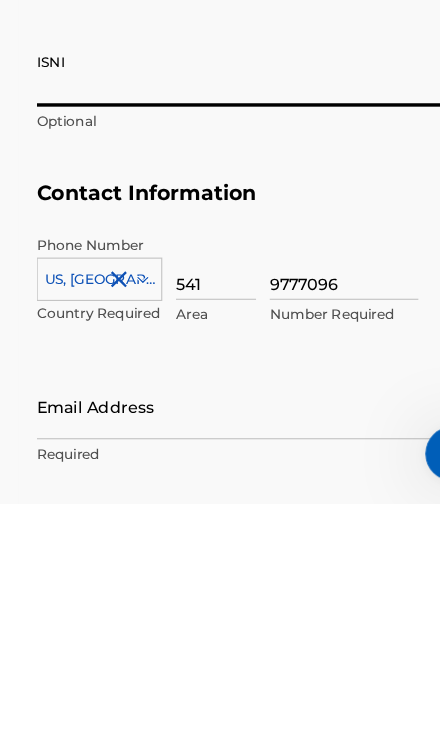 scroll, scrollTop: 2741, scrollLeft: 0, axis: vertical 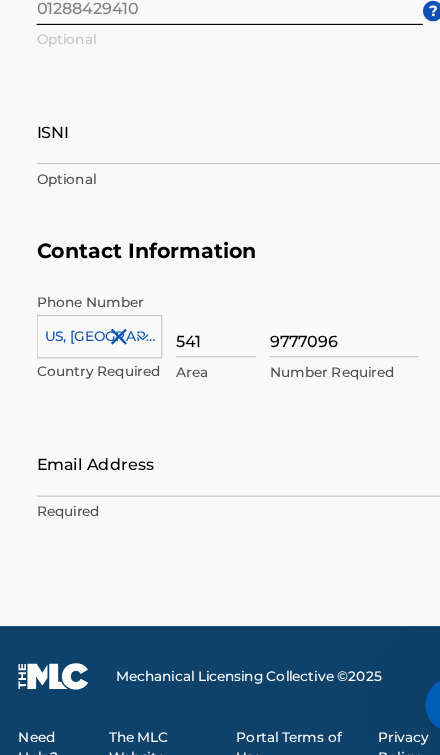 click on "ISNI" at bounding box center [220, 209] 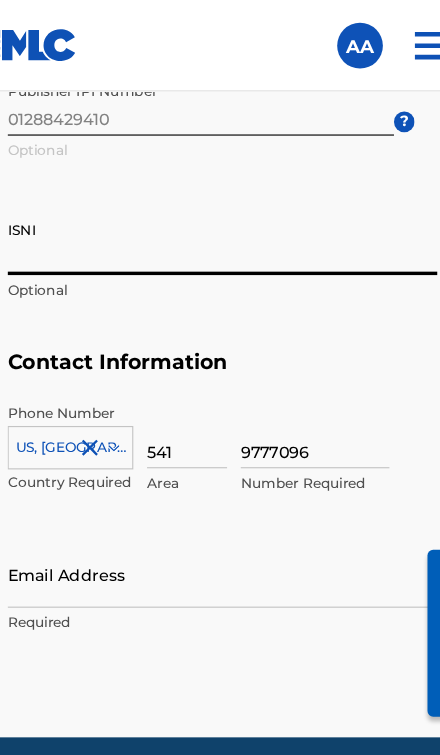 click on "ISNI" at bounding box center (220, 212) 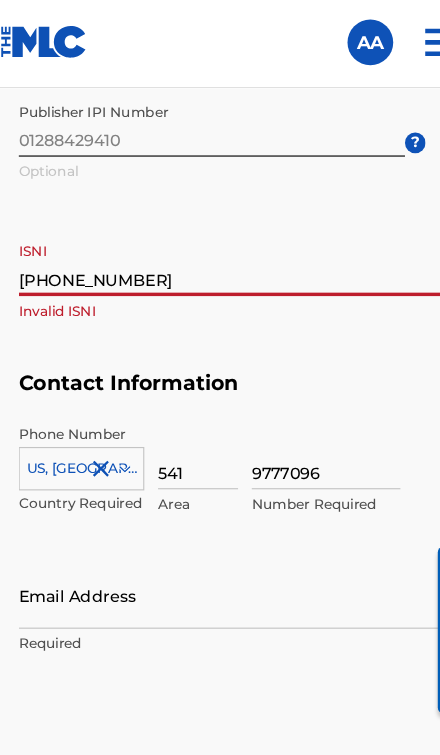 scroll, scrollTop: 2716, scrollLeft: 0, axis: vertical 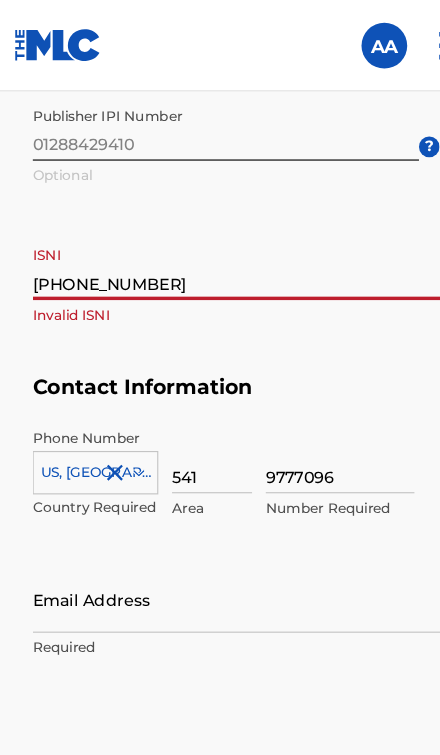 click on "[PHONE_NUMBER]" at bounding box center [220, 234] 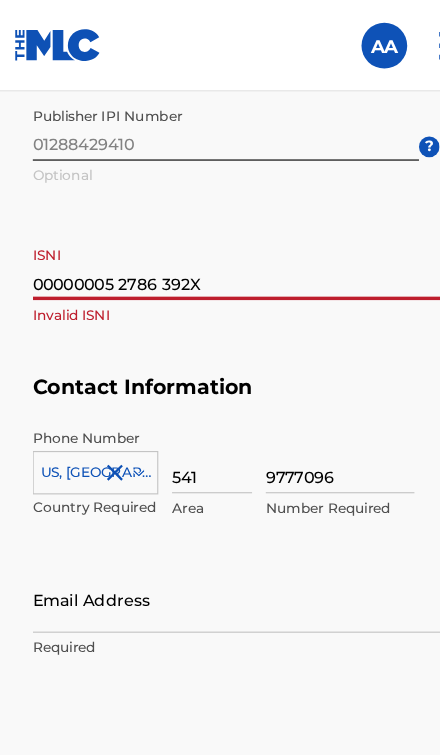 click on "00000005 2786 392X" at bounding box center [220, 234] 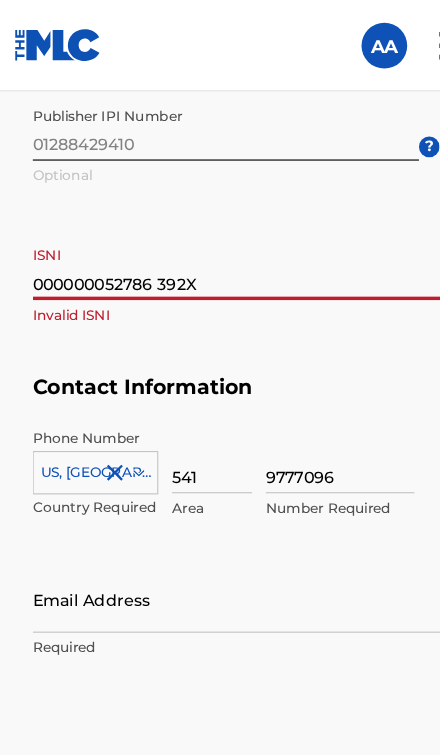 click on "000000052786 392X" at bounding box center (220, 234) 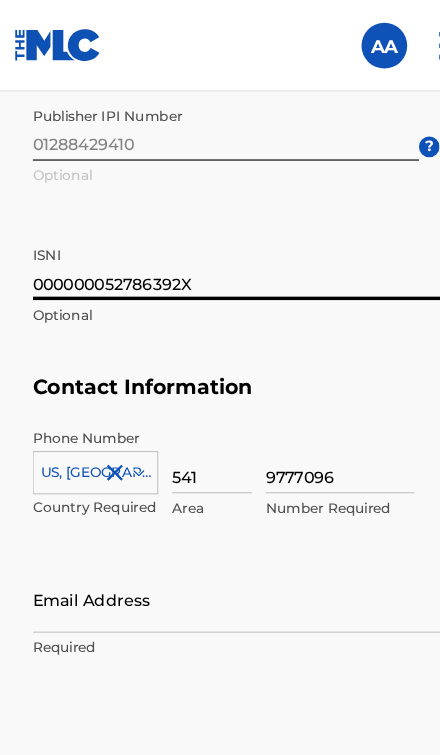 type on "000000052786392X" 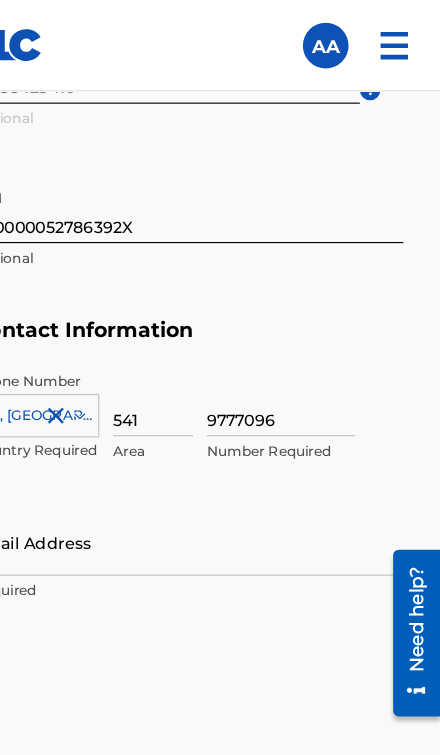 scroll, scrollTop: 50, scrollLeft: 0, axis: vertical 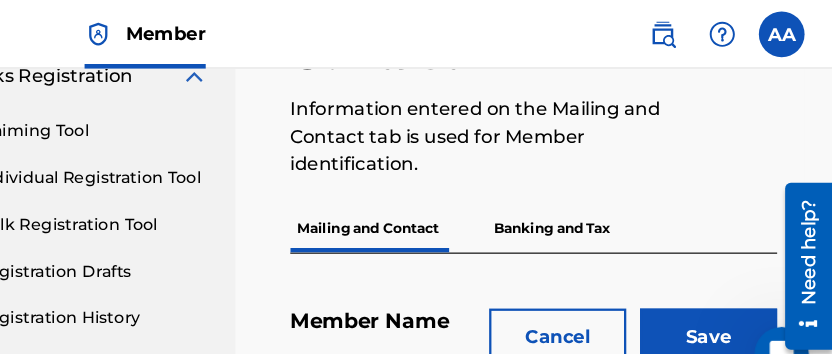 click on "Save" at bounding box center (724, 295) 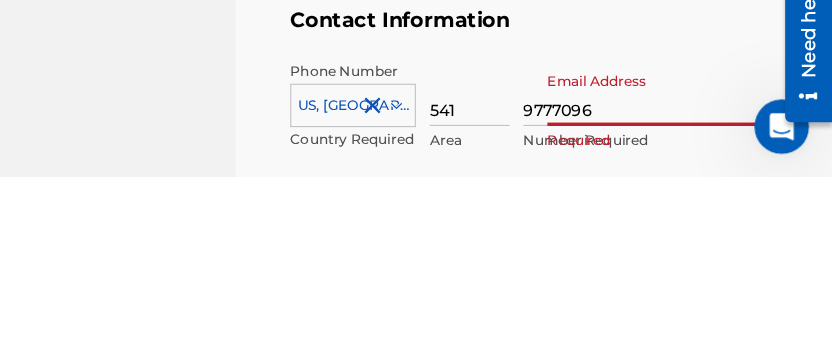 click on "Email Address" at bounding box center [683, 280] 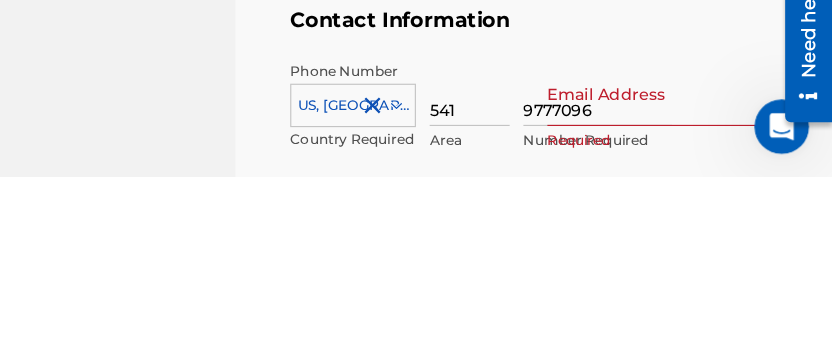 scroll, scrollTop: 1443, scrollLeft: 0, axis: vertical 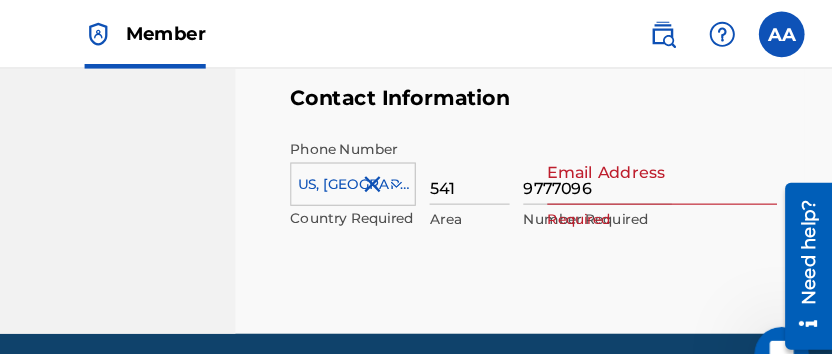 click on "Email Address" at bounding box center (683, 150) 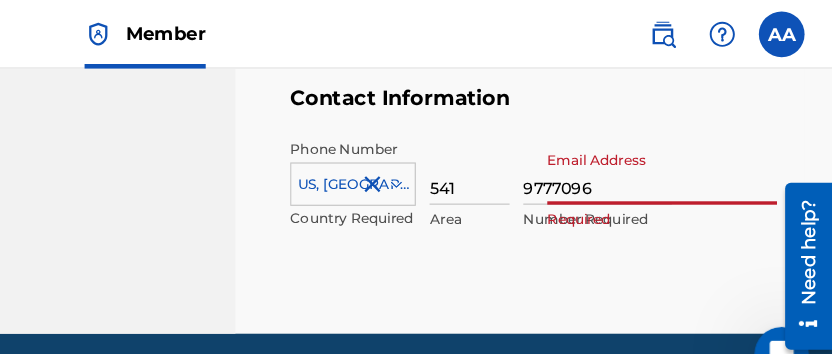 scroll, scrollTop: 1442, scrollLeft: 0, axis: vertical 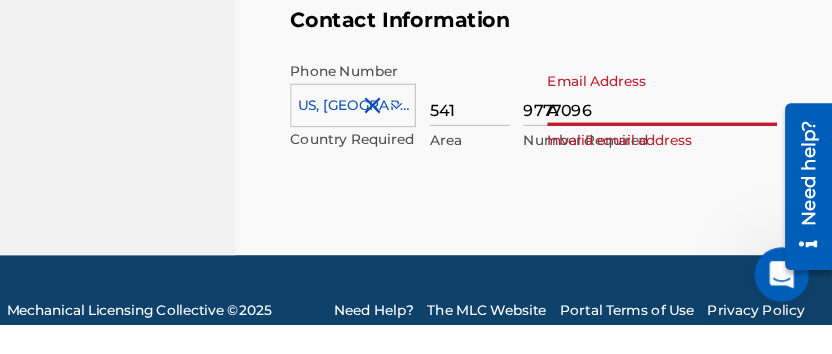 type on "An" 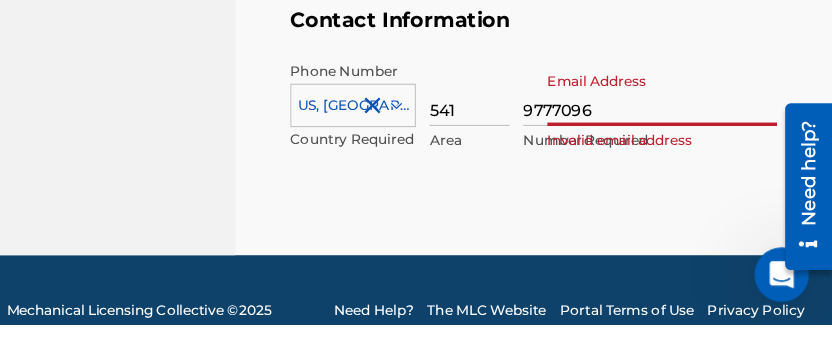 type on "[EMAIL_ADDRESS][DOMAIN_NAME]" 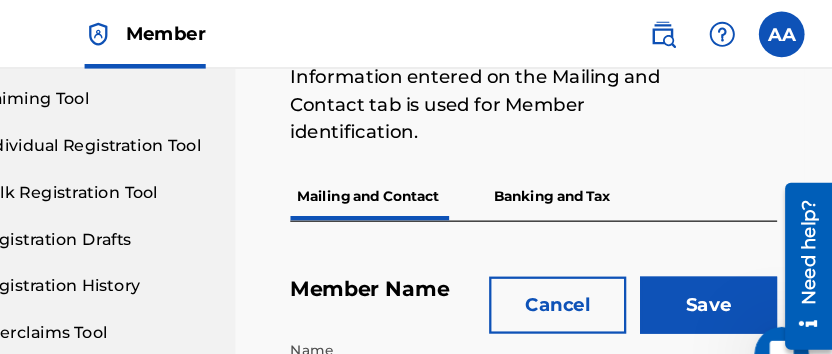 scroll, scrollTop: 207, scrollLeft: 0, axis: vertical 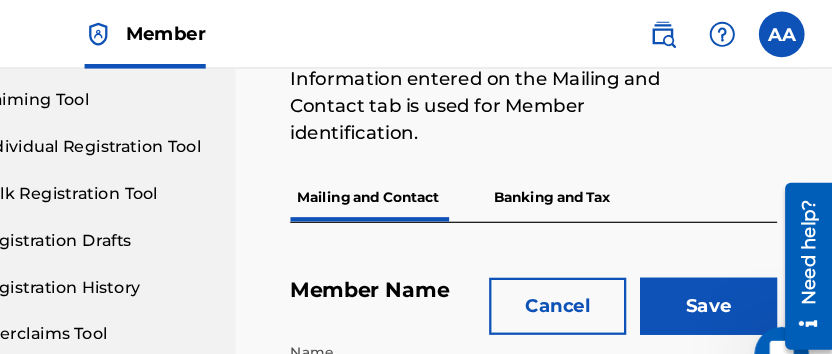click on "Save" at bounding box center [724, 268] 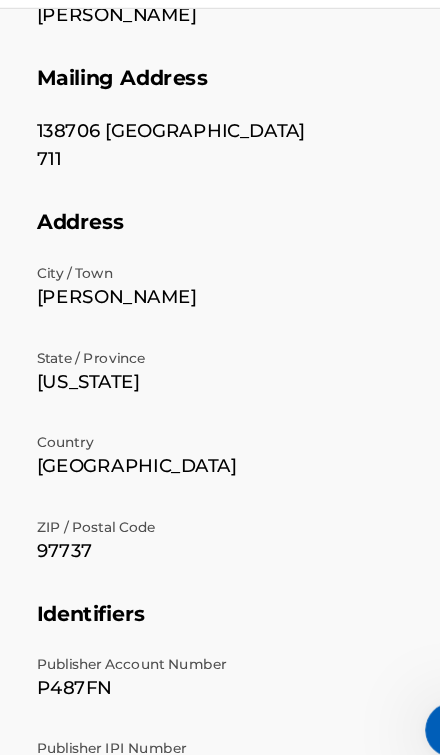 scroll, scrollTop: 2143, scrollLeft: 0, axis: vertical 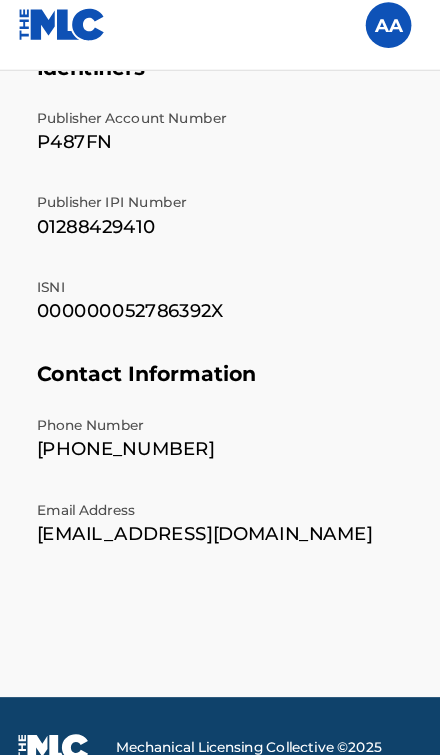 click on "Need Help?" at bounding box center [49, 734] 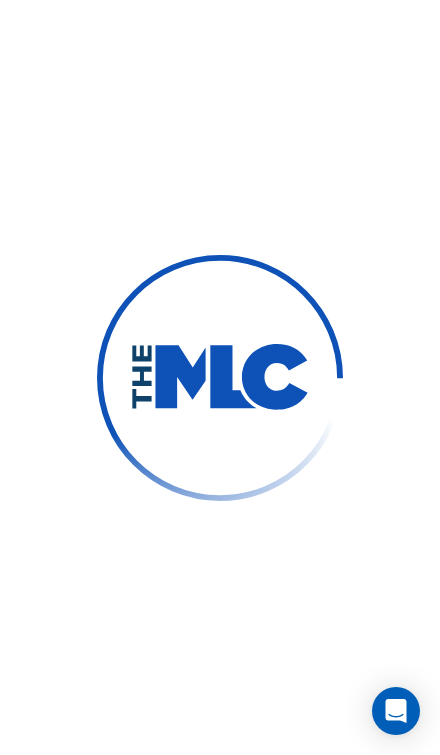 scroll, scrollTop: 0, scrollLeft: 0, axis: both 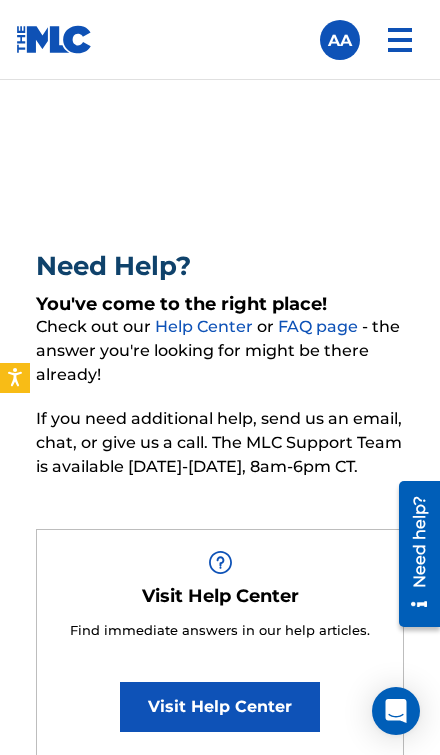 click at bounding box center (340, 40) 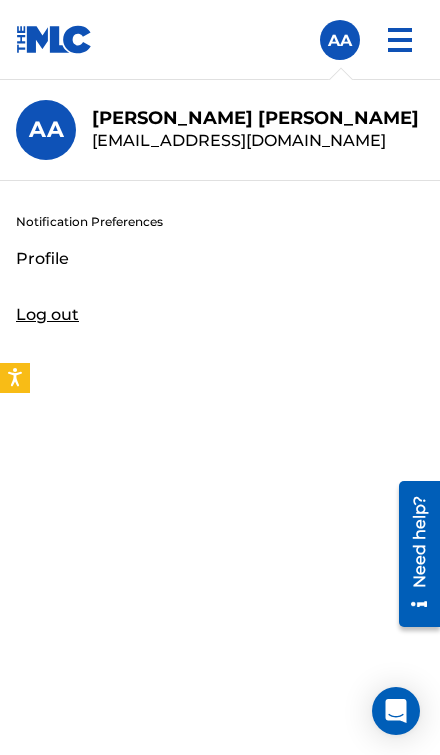click at bounding box center [400, 40] 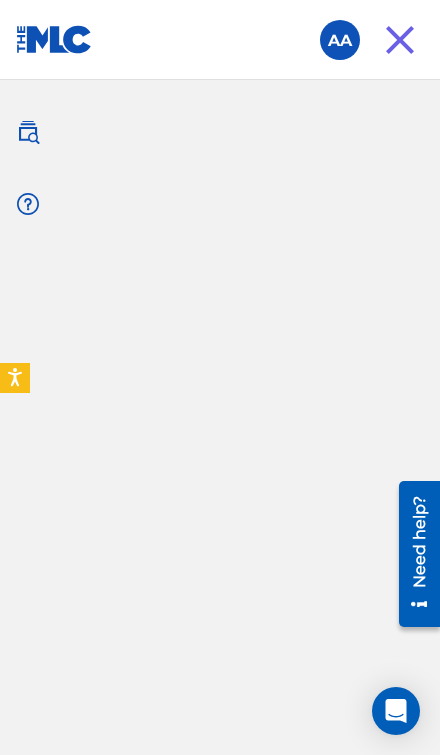 click at bounding box center [340, 40] 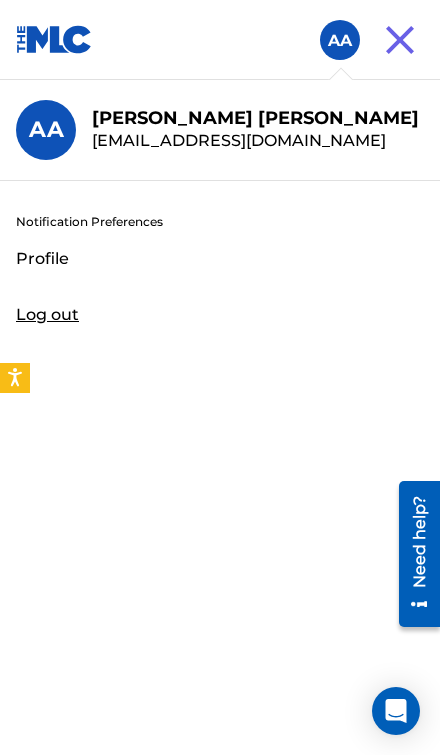 click on "Profile" at bounding box center (42, 259) 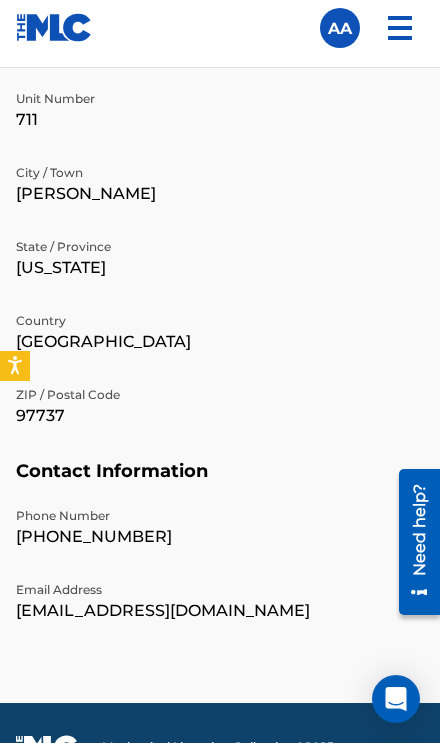 scroll, scrollTop: 965, scrollLeft: 0, axis: vertical 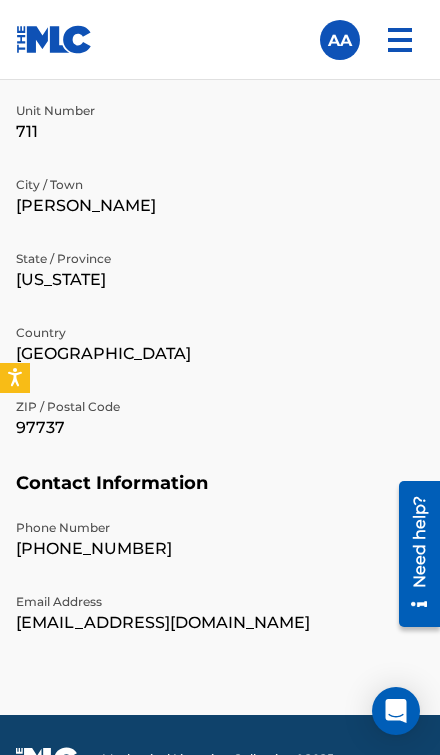 click on "Need Help?" at bounding box center (49, 821) 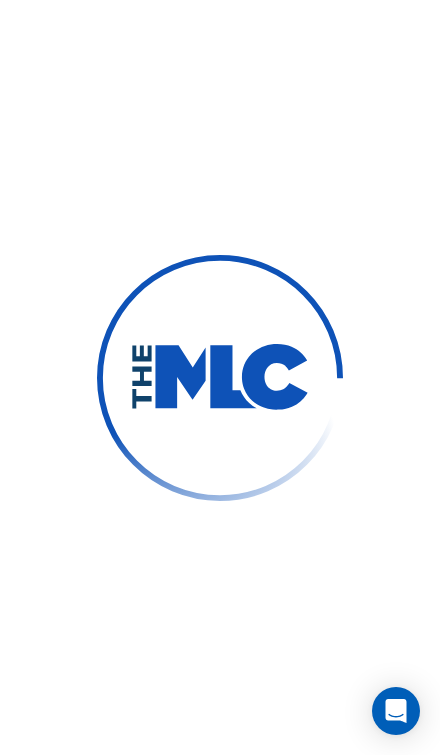 scroll, scrollTop: 0, scrollLeft: 0, axis: both 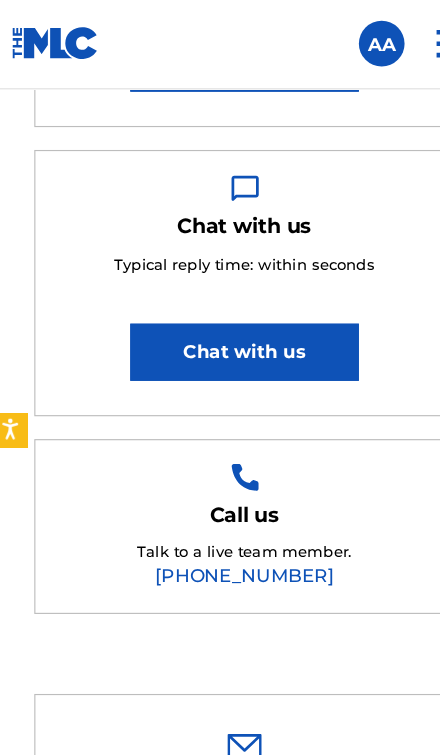 click on "Chat with us" at bounding box center [220, 310] 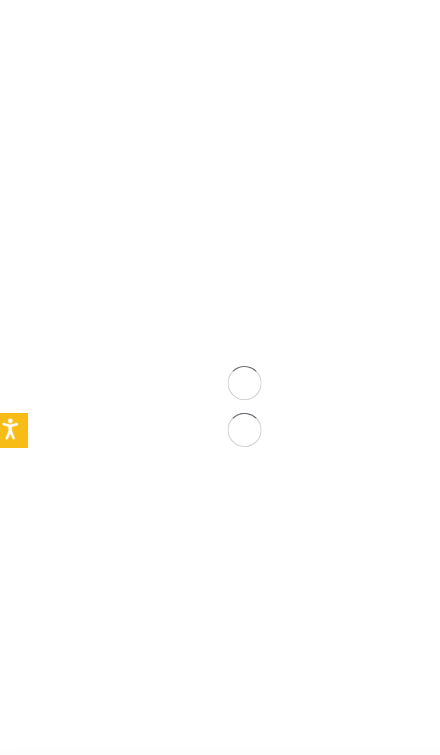 scroll, scrollTop: 0, scrollLeft: 0, axis: both 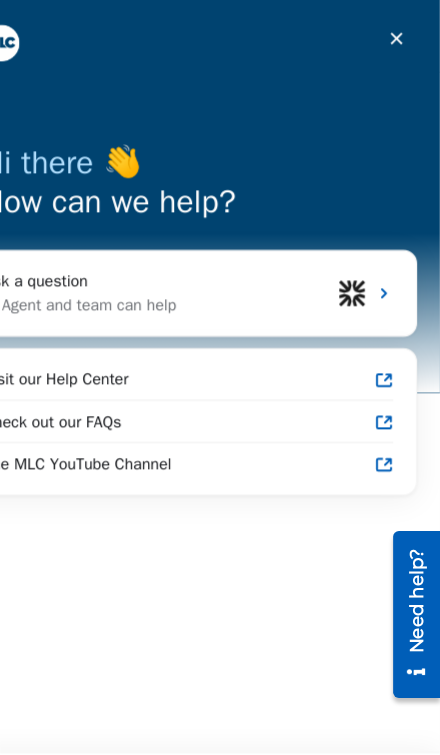 click on "Messages" at bounding box center (268, 697) 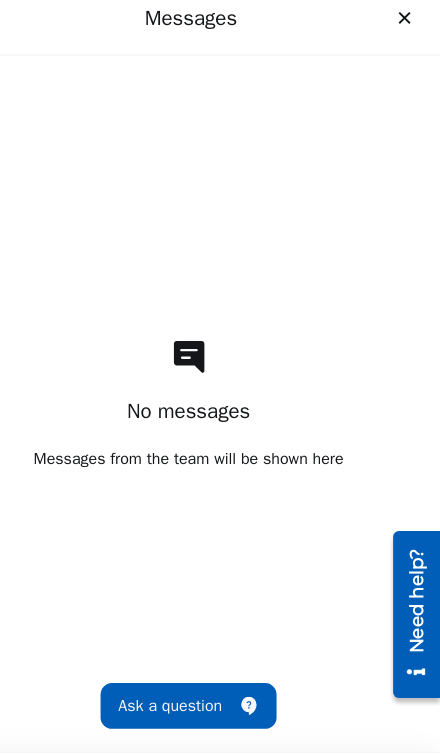 click on "Messages from the team will be shown here" at bounding box center [157, 400] 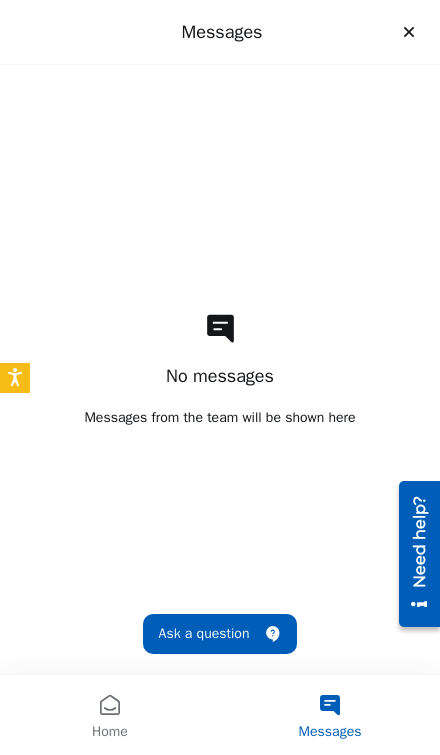 scroll, scrollTop: 567, scrollLeft: 0, axis: vertical 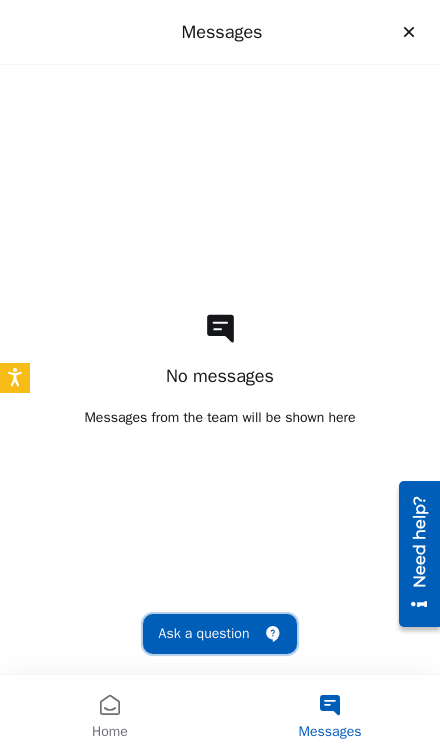 click on "Ask a question" at bounding box center (220, 634) 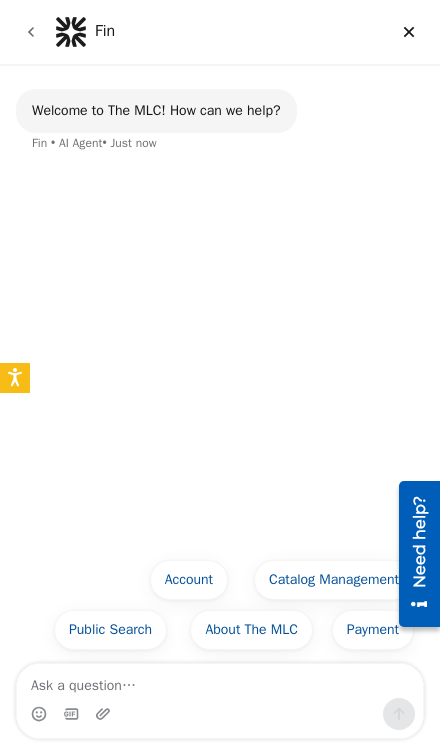 click at bounding box center [220, 714] 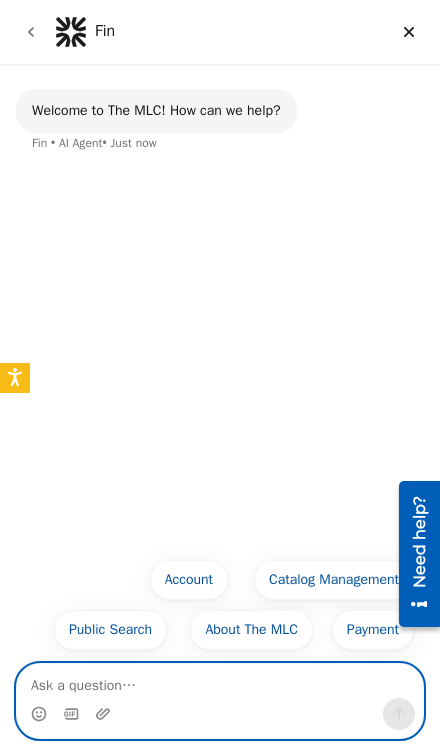 click at bounding box center (220, 681) 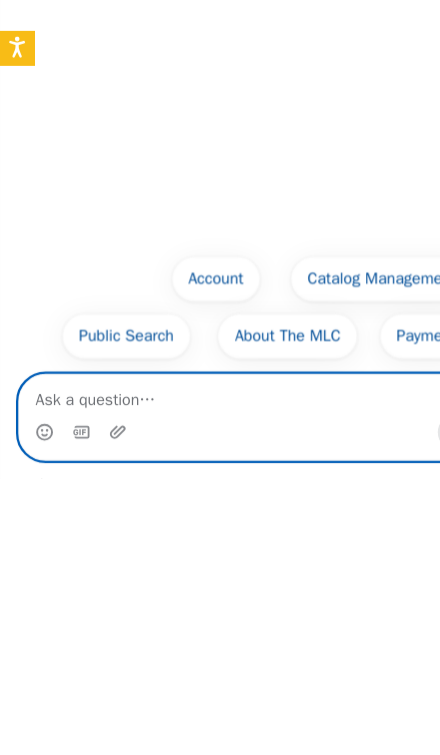 click at bounding box center (220, 297) 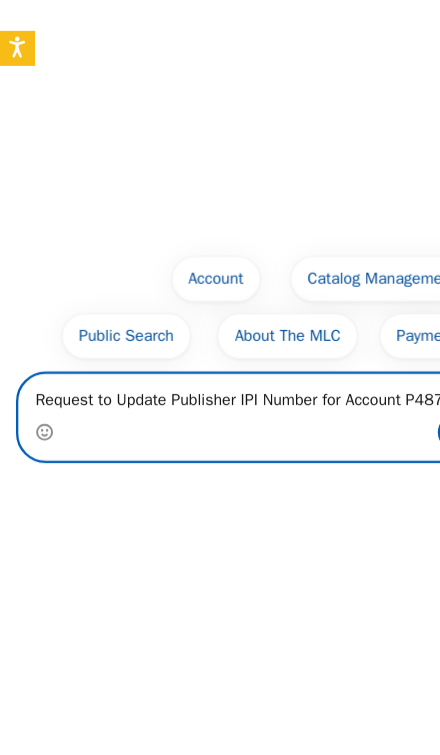 type on "Request to Update Publisher IPI Number for Account P487FN" 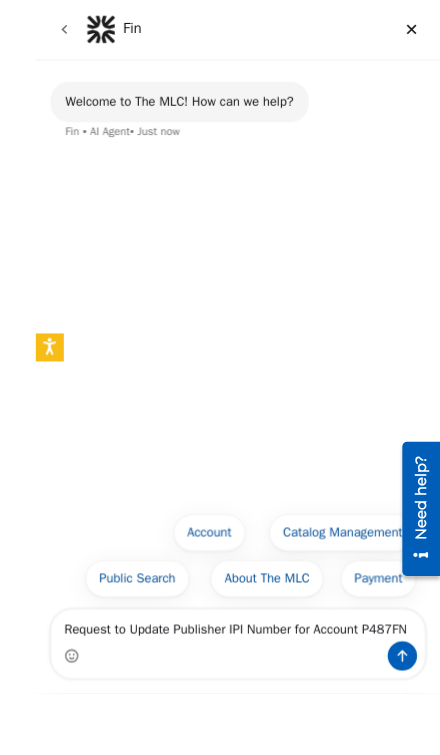 scroll, scrollTop: 994, scrollLeft: 0, axis: vertical 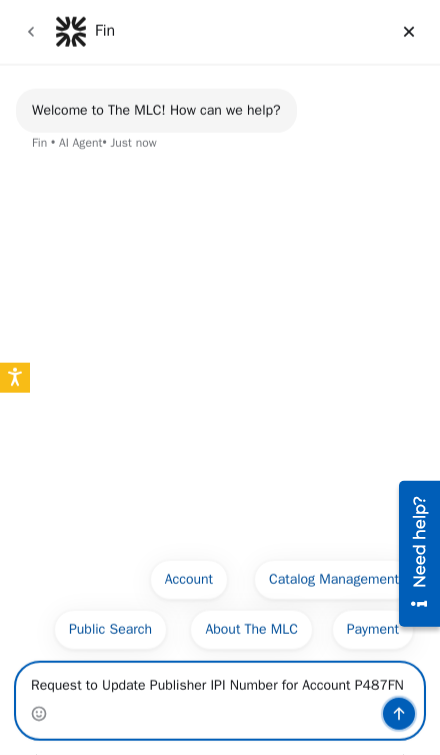 click 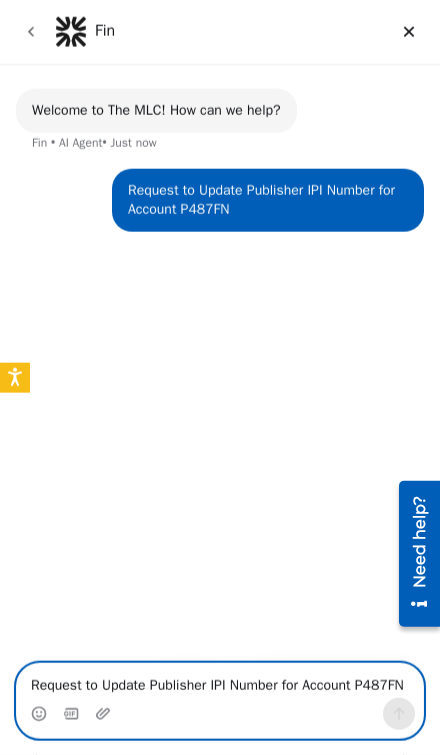 type 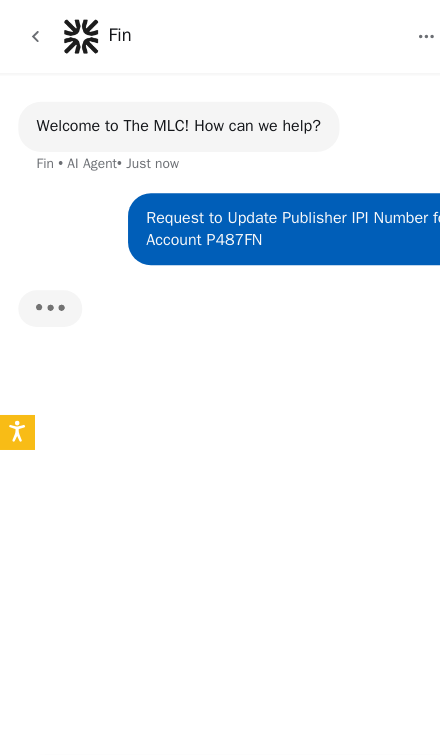 scroll, scrollTop: 980, scrollLeft: 0, axis: vertical 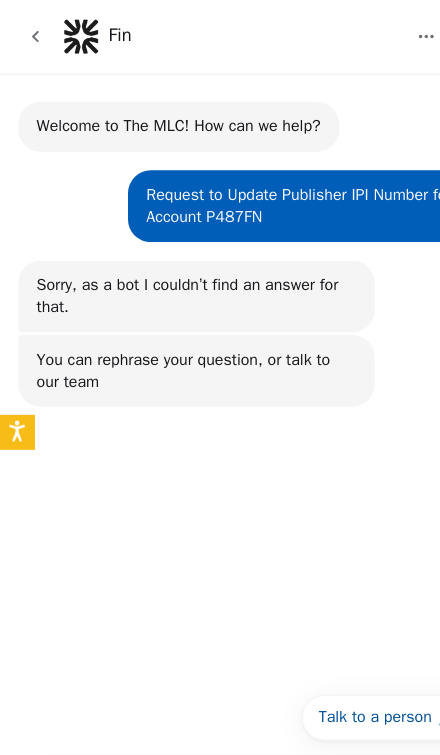 click on "Talk to a person 👤" at bounding box center (339, 628) 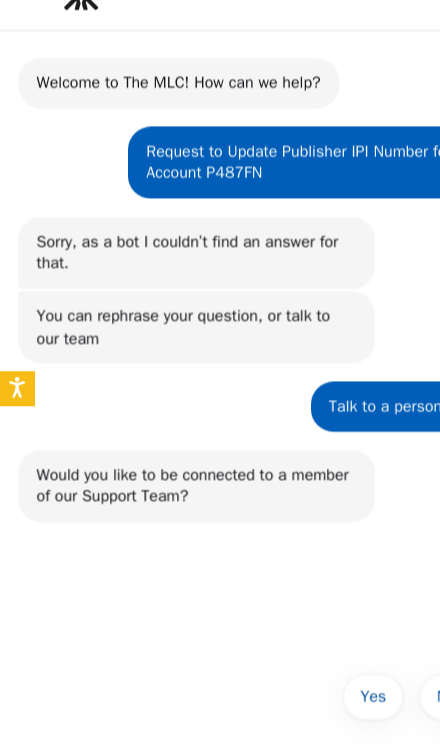 scroll, scrollTop: 1032, scrollLeft: 0, axis: vertical 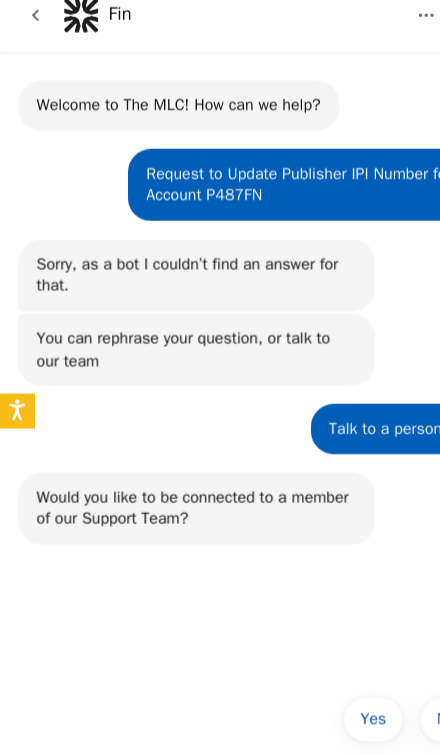 click on "Yes" at bounding box center (326, 627) 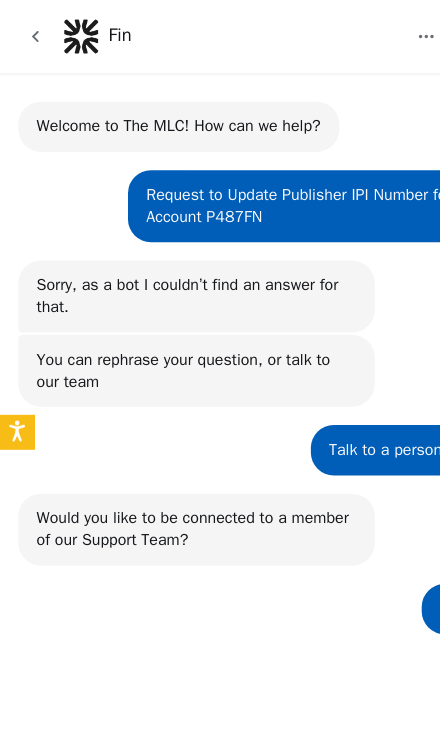 scroll, scrollTop: 672, scrollLeft: 0, axis: vertical 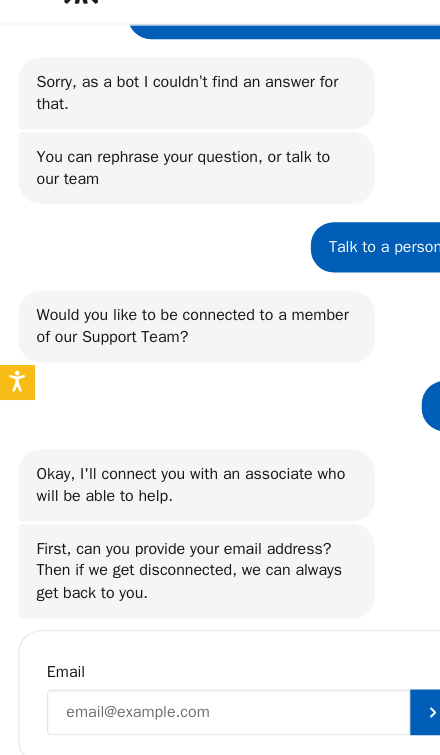 click at bounding box center (200, 618) 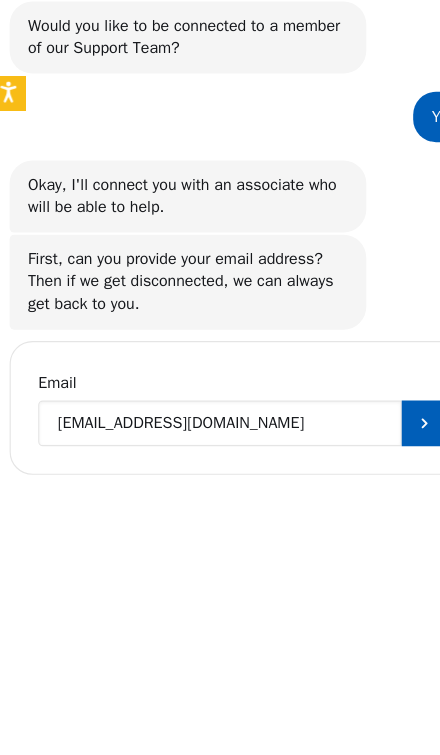 click on "dr.andrewaasen@gmail.com" at bounding box center [192, 328] 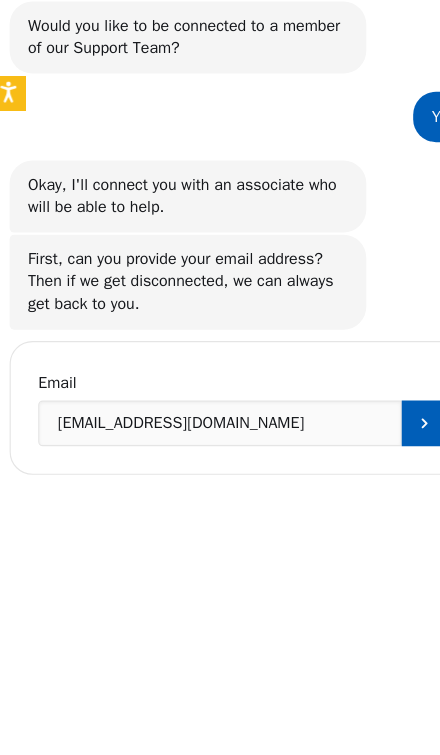 click at bounding box center (371, 328) 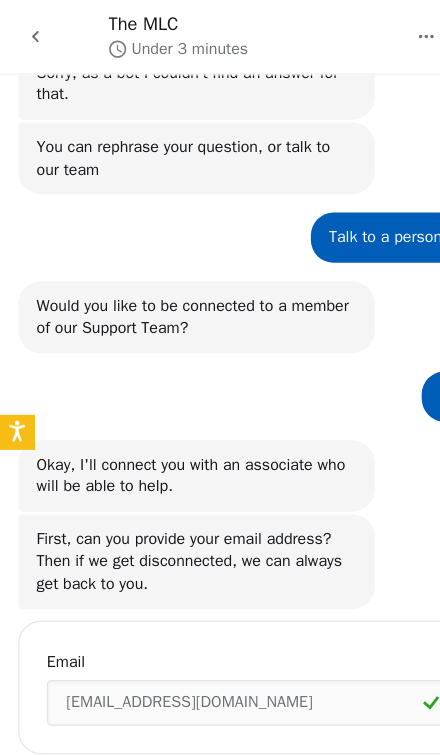 scroll, scrollTop: 206, scrollLeft: 0, axis: vertical 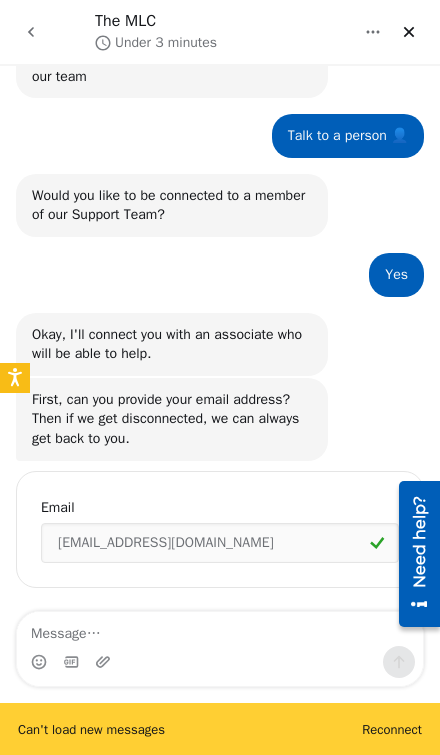 click on "Reconnect" at bounding box center [392, 729] 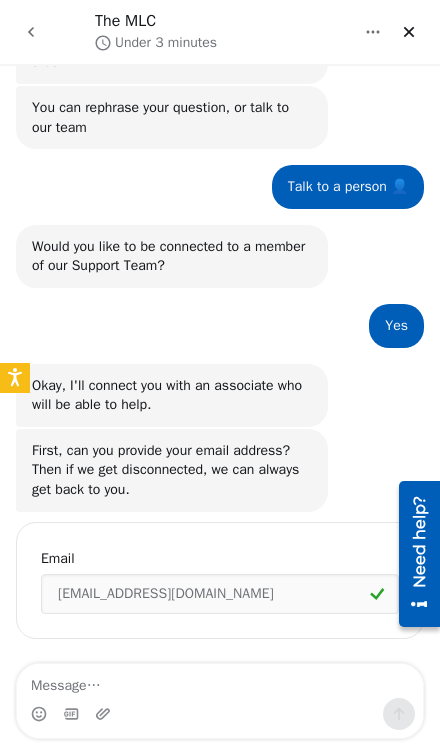 scroll, scrollTop: 206, scrollLeft: 0, axis: vertical 